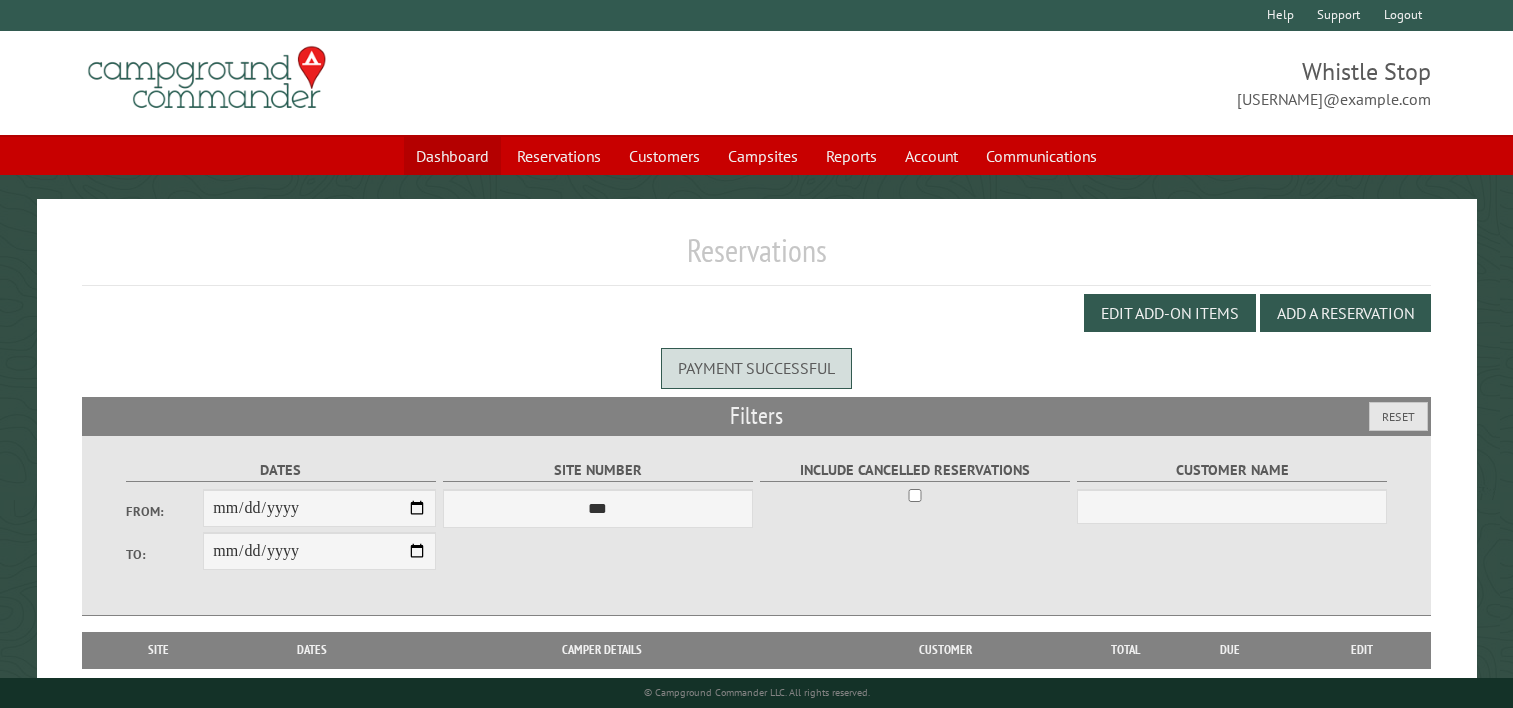 scroll, scrollTop: 0, scrollLeft: 0, axis: both 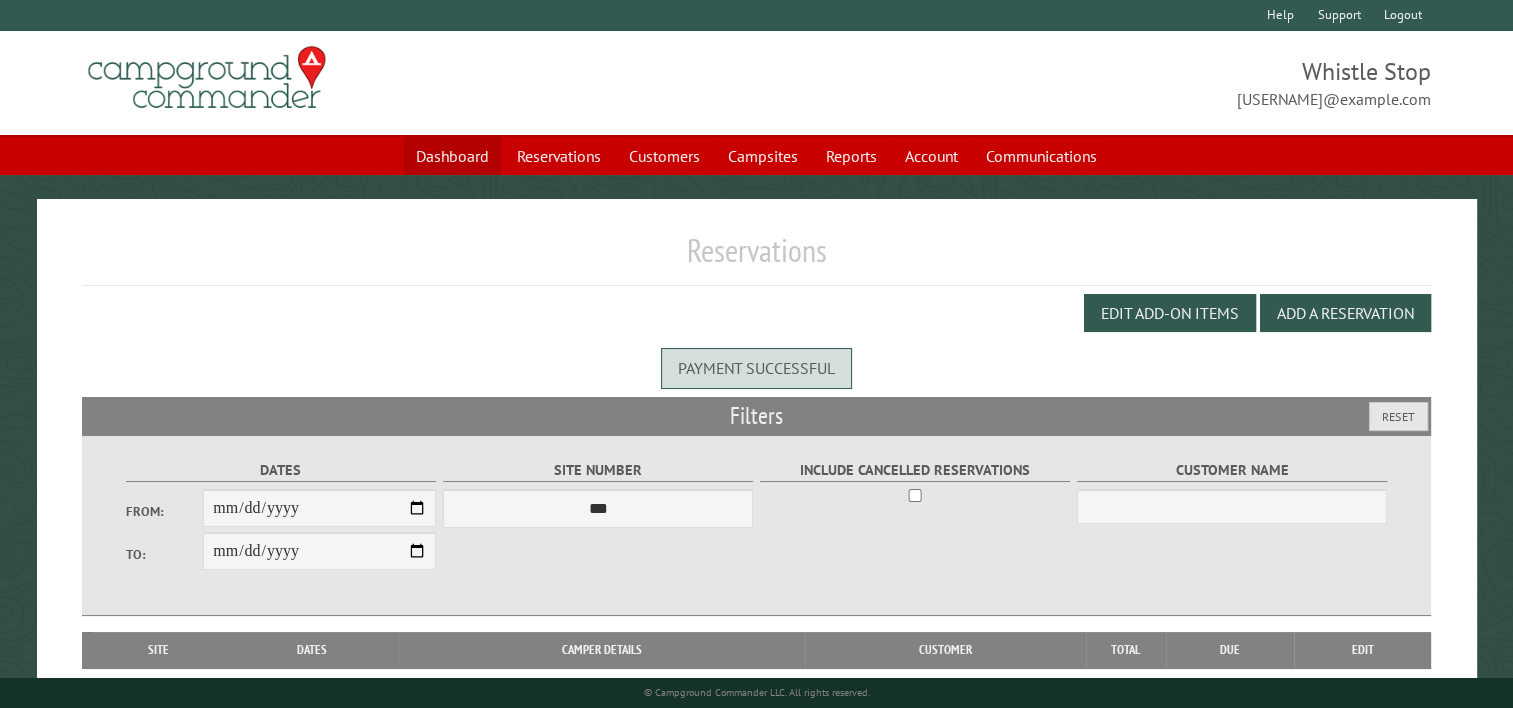 click on "Dashboard" at bounding box center (452, 156) 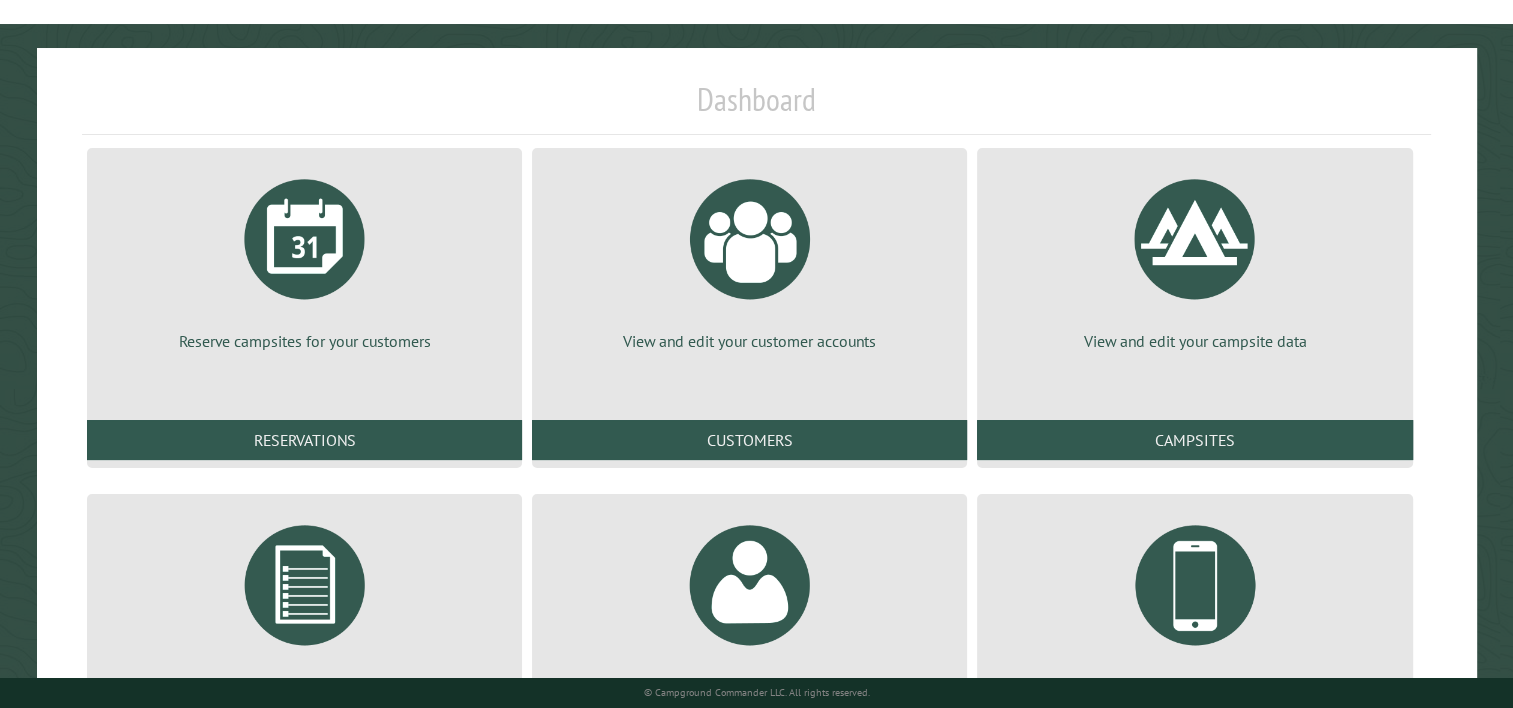 scroll, scrollTop: 293, scrollLeft: 0, axis: vertical 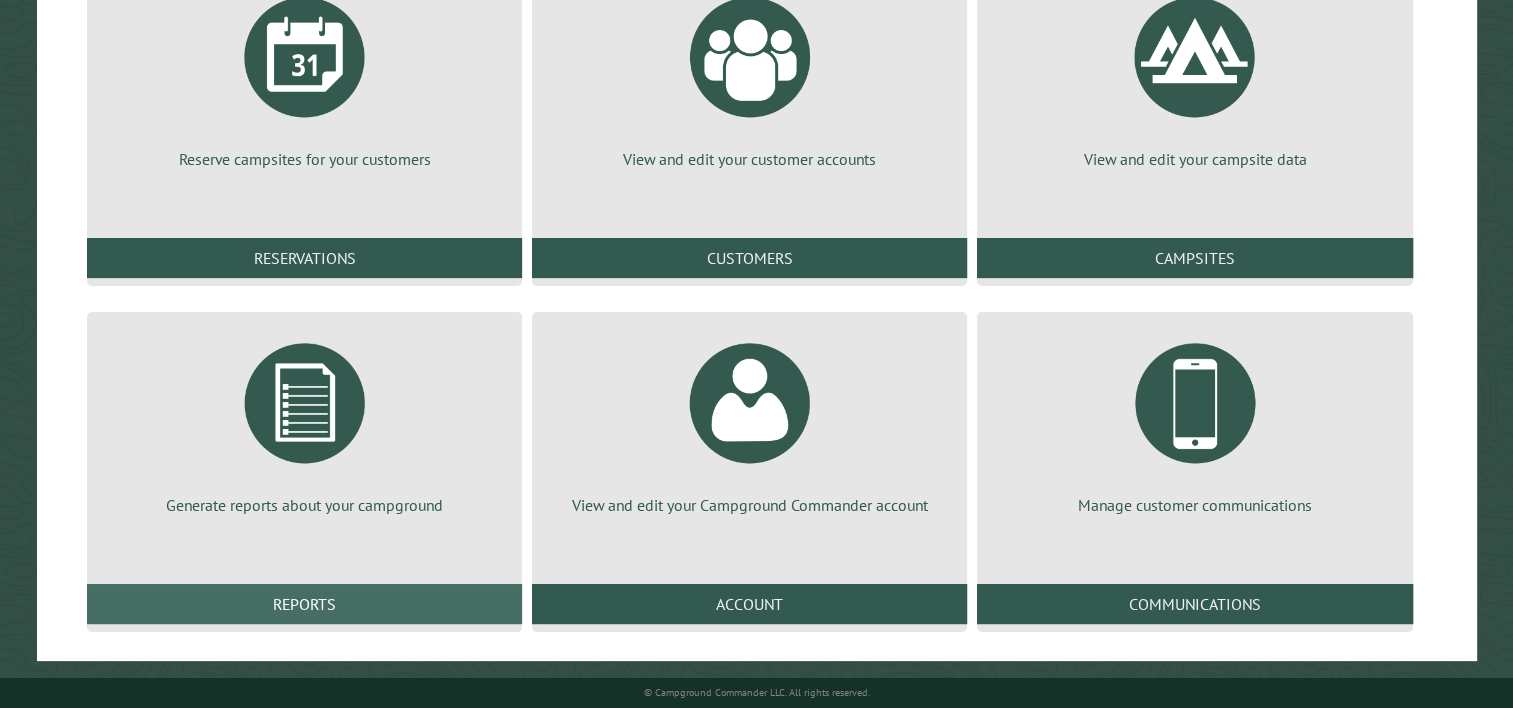 click on "Reports" at bounding box center (304, 604) 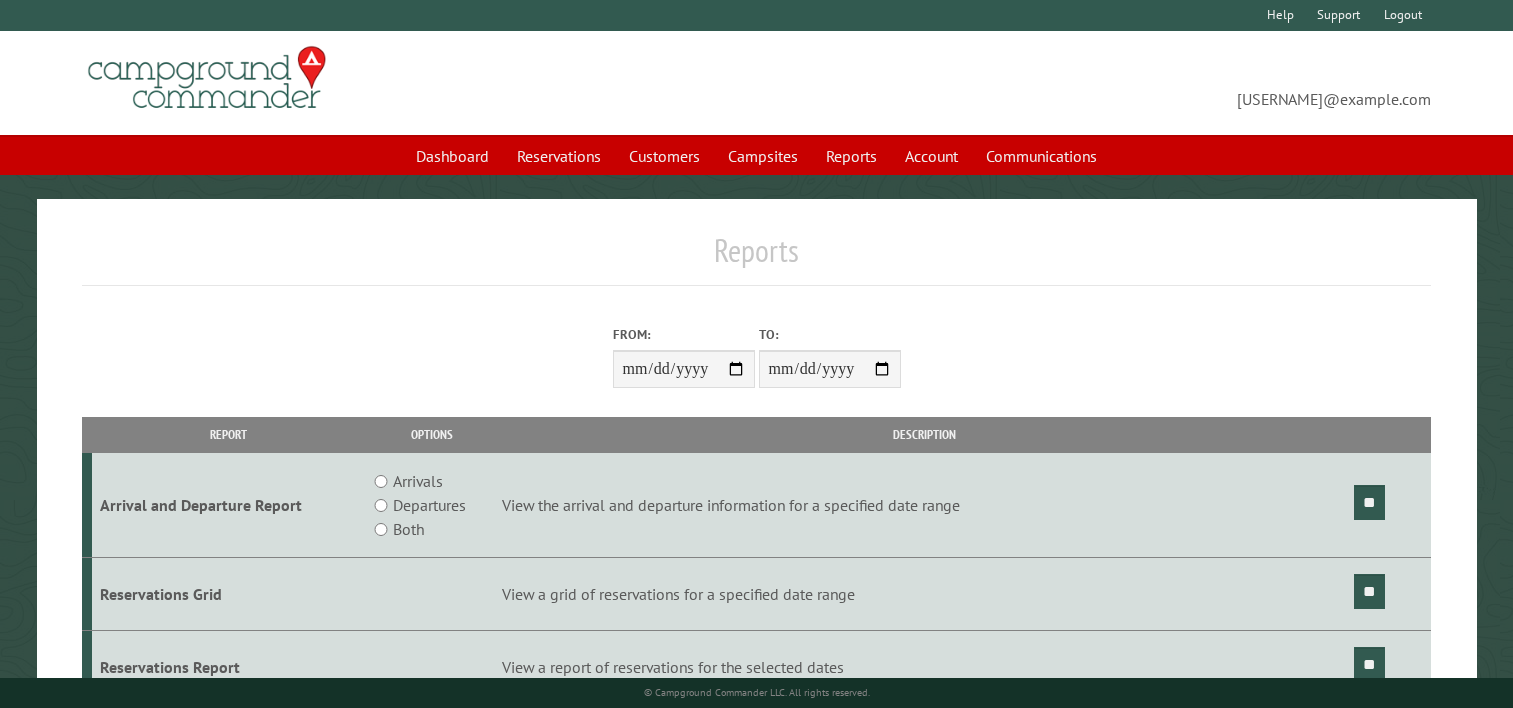 scroll, scrollTop: 0, scrollLeft: 0, axis: both 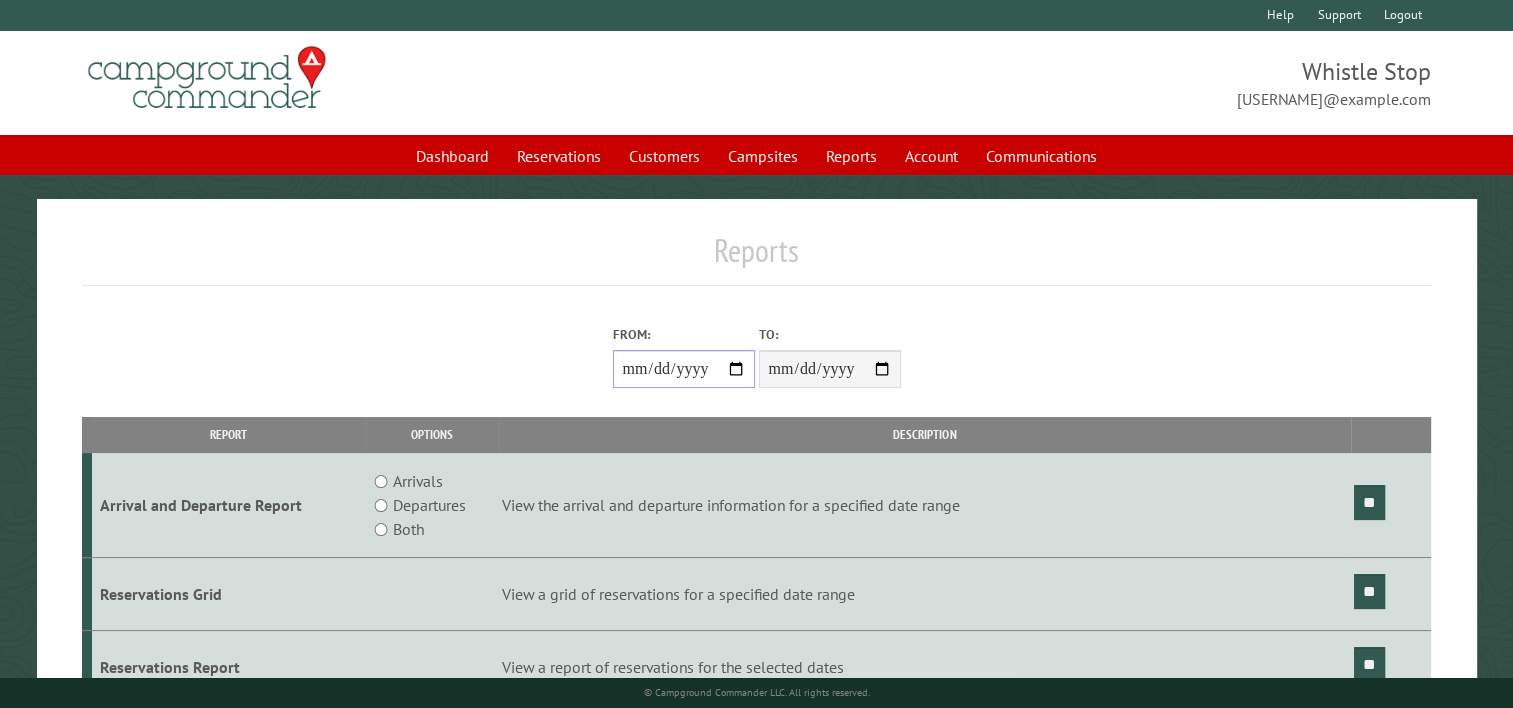 click on "From:" at bounding box center (684, 369) 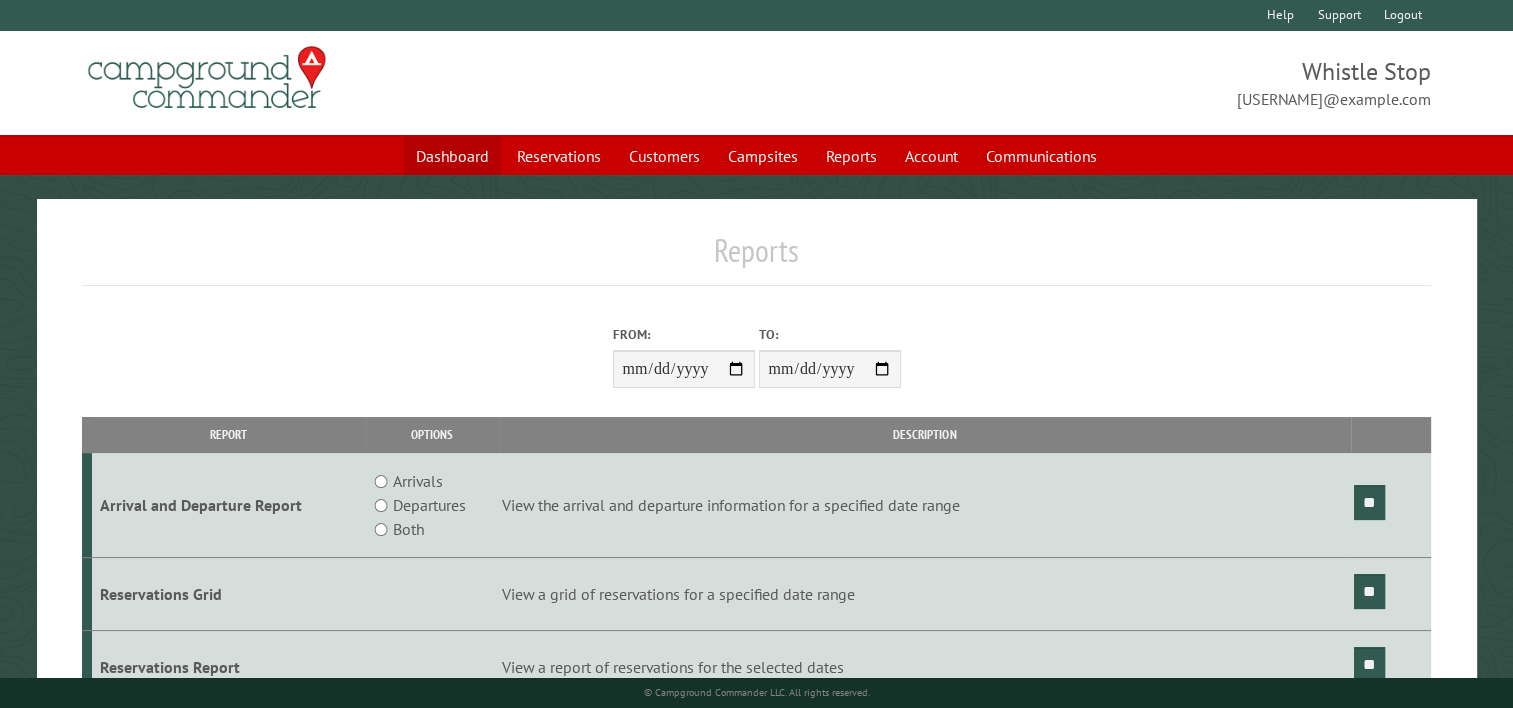 click on "Dashboard" at bounding box center (452, 156) 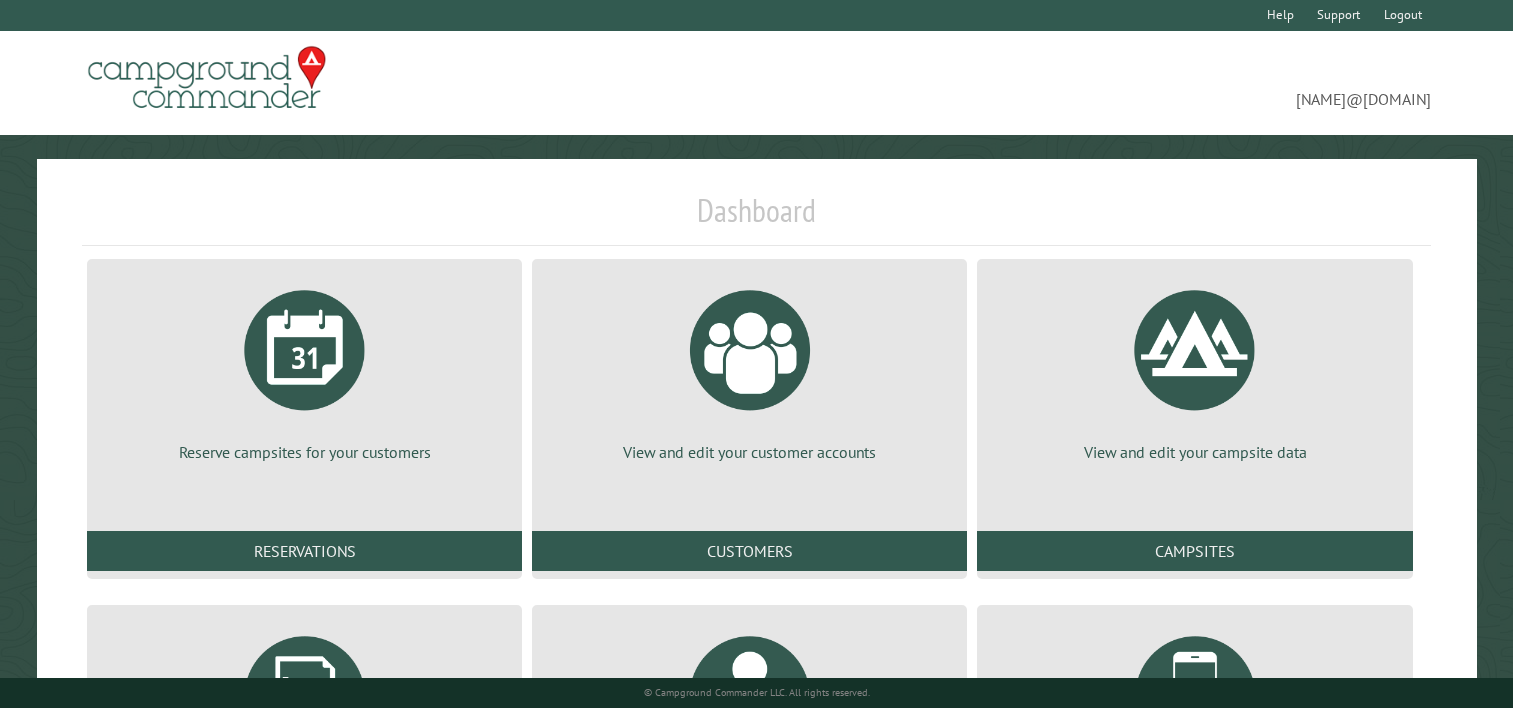 scroll, scrollTop: 0, scrollLeft: 0, axis: both 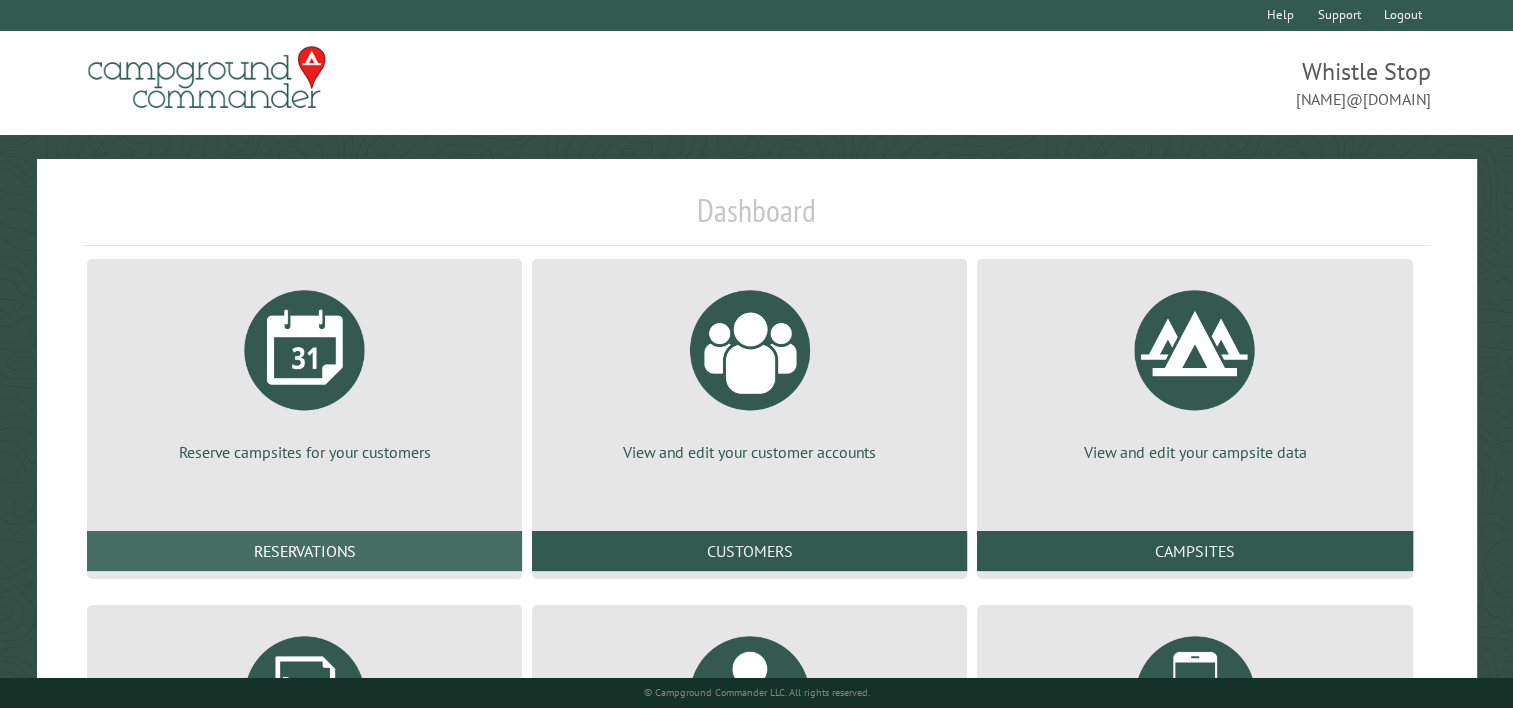 click on "Reservations" at bounding box center (304, 551) 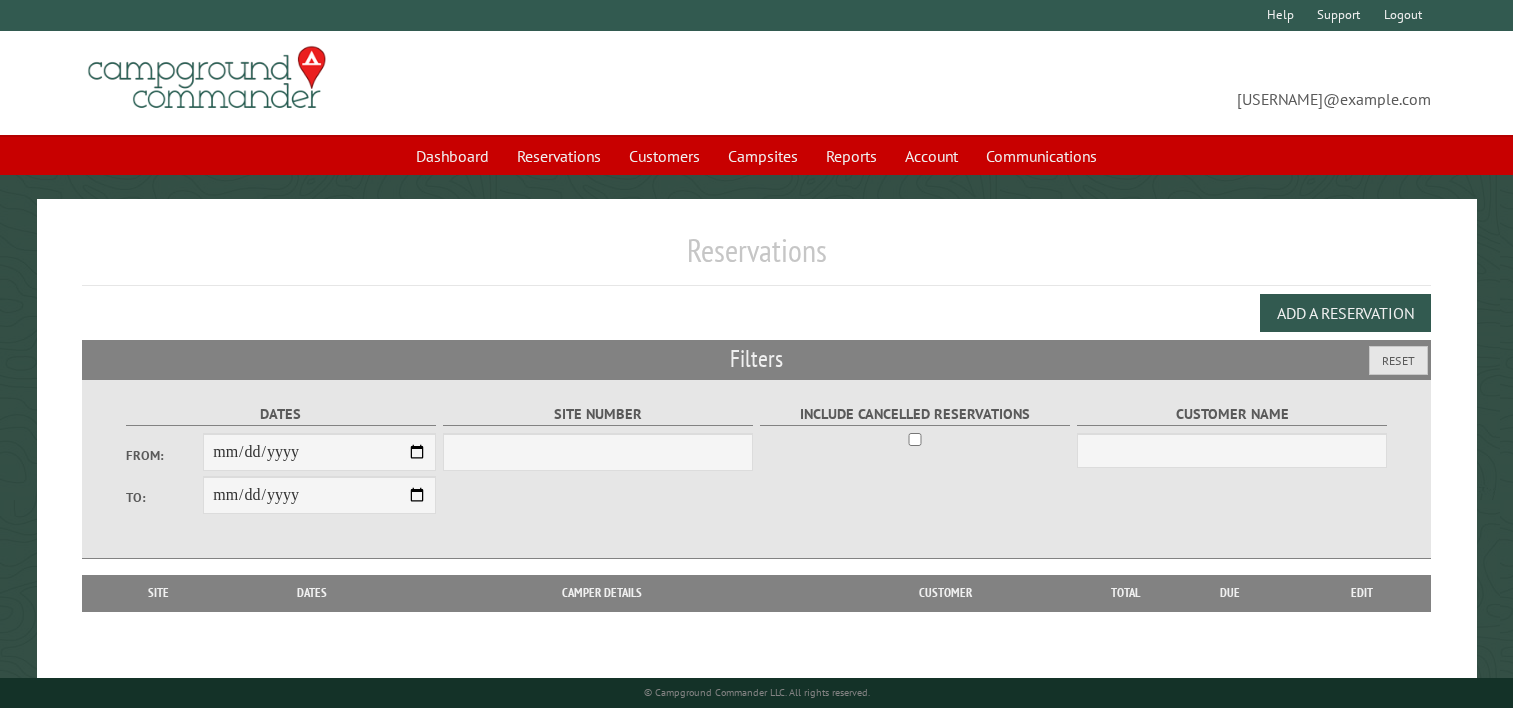 scroll, scrollTop: 0, scrollLeft: 0, axis: both 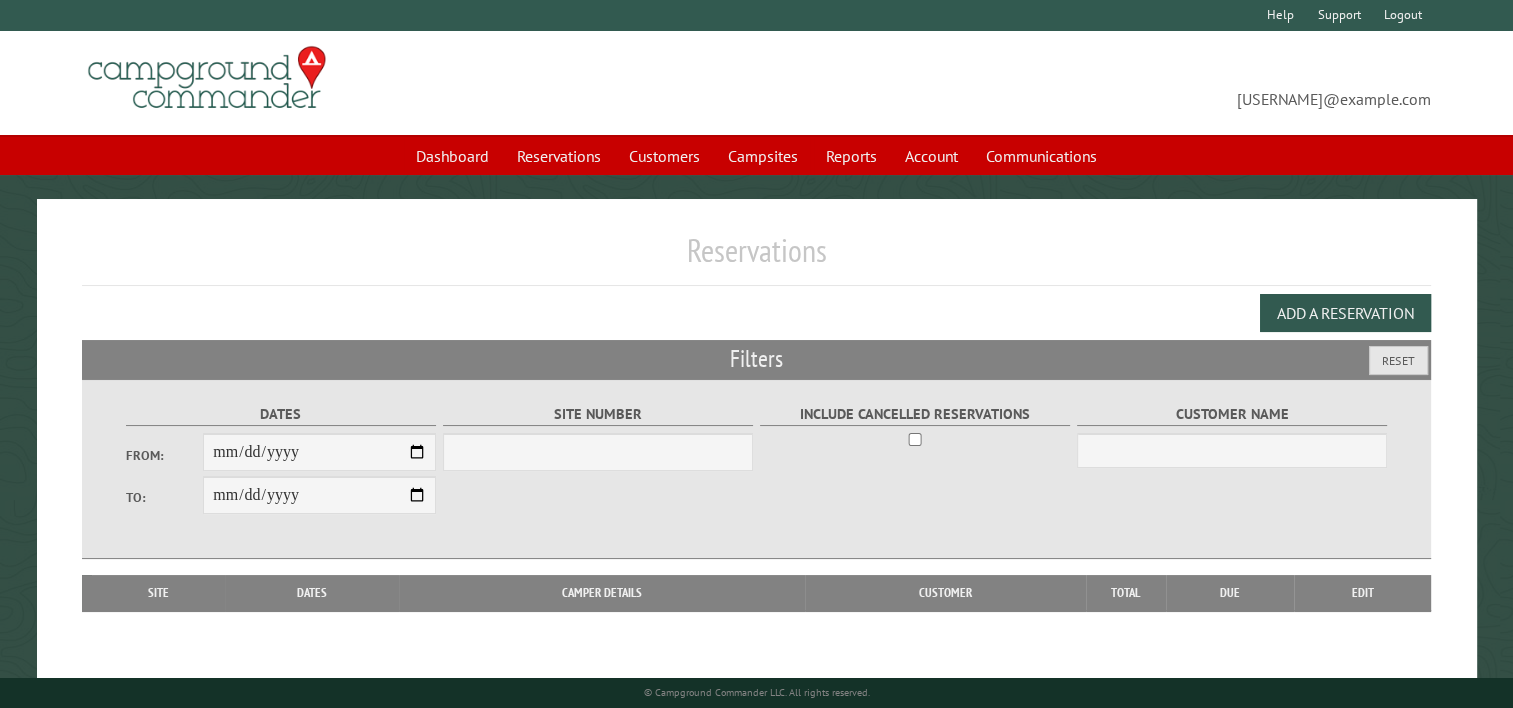 select on "***" 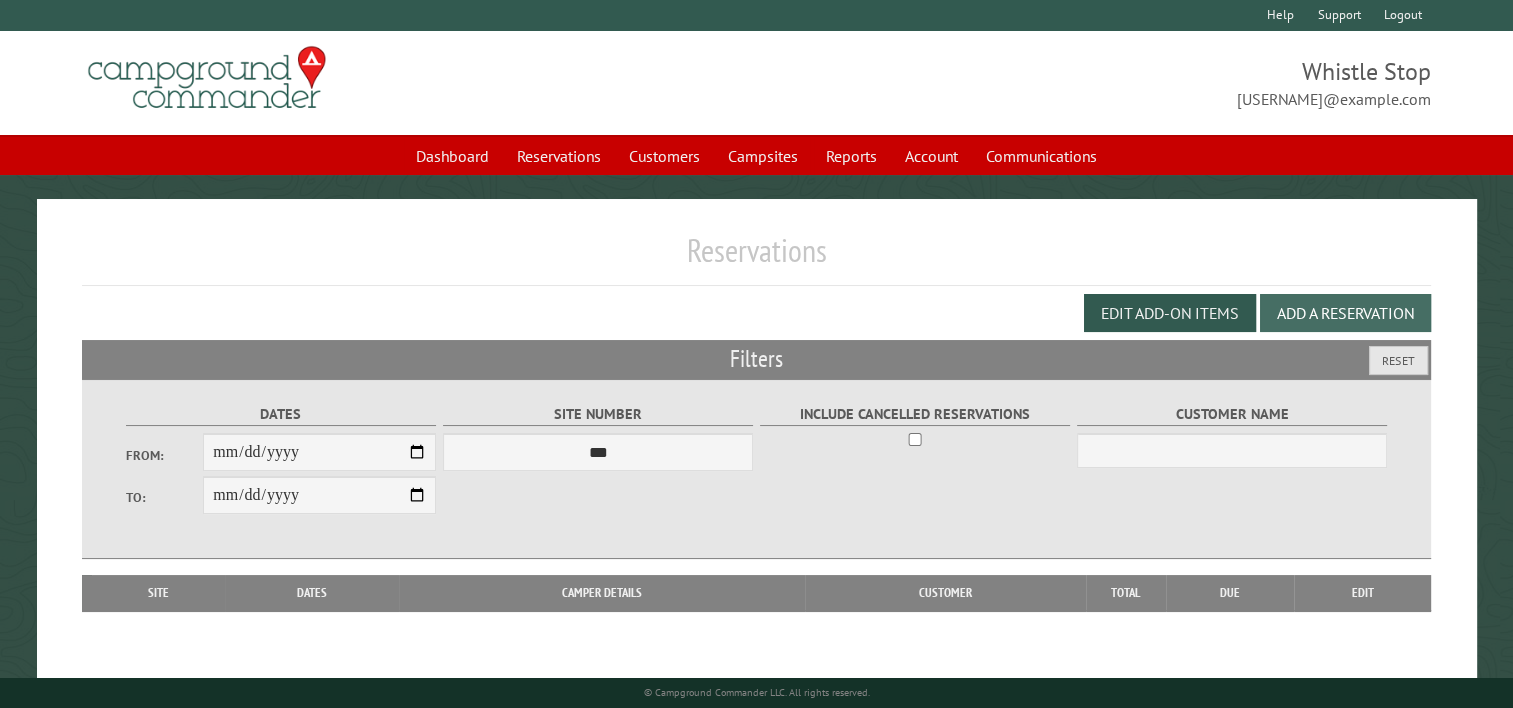 click on "Add a Reservation" at bounding box center (1345, 313) 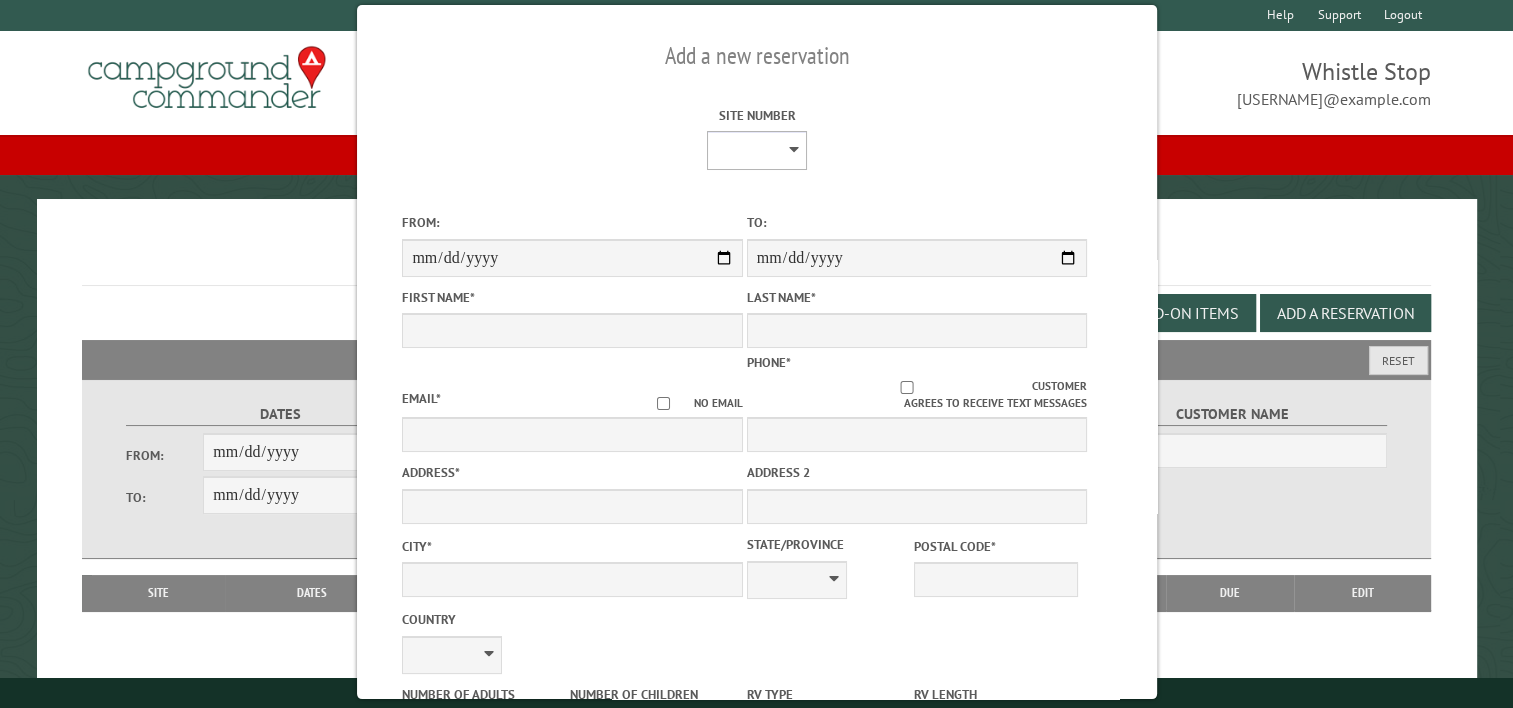 click on "* * * * * ** * * * * ** *** ** ** ** ** ** ** ** ** ** ** ** ** ** ** ** ** ** ** ** ** ** ** ** ** ** ** ** ** ** ** ** ** ** ** ** ** *** *** *** *** *** *** *** *** **** **** **** ****" at bounding box center (757, 150) 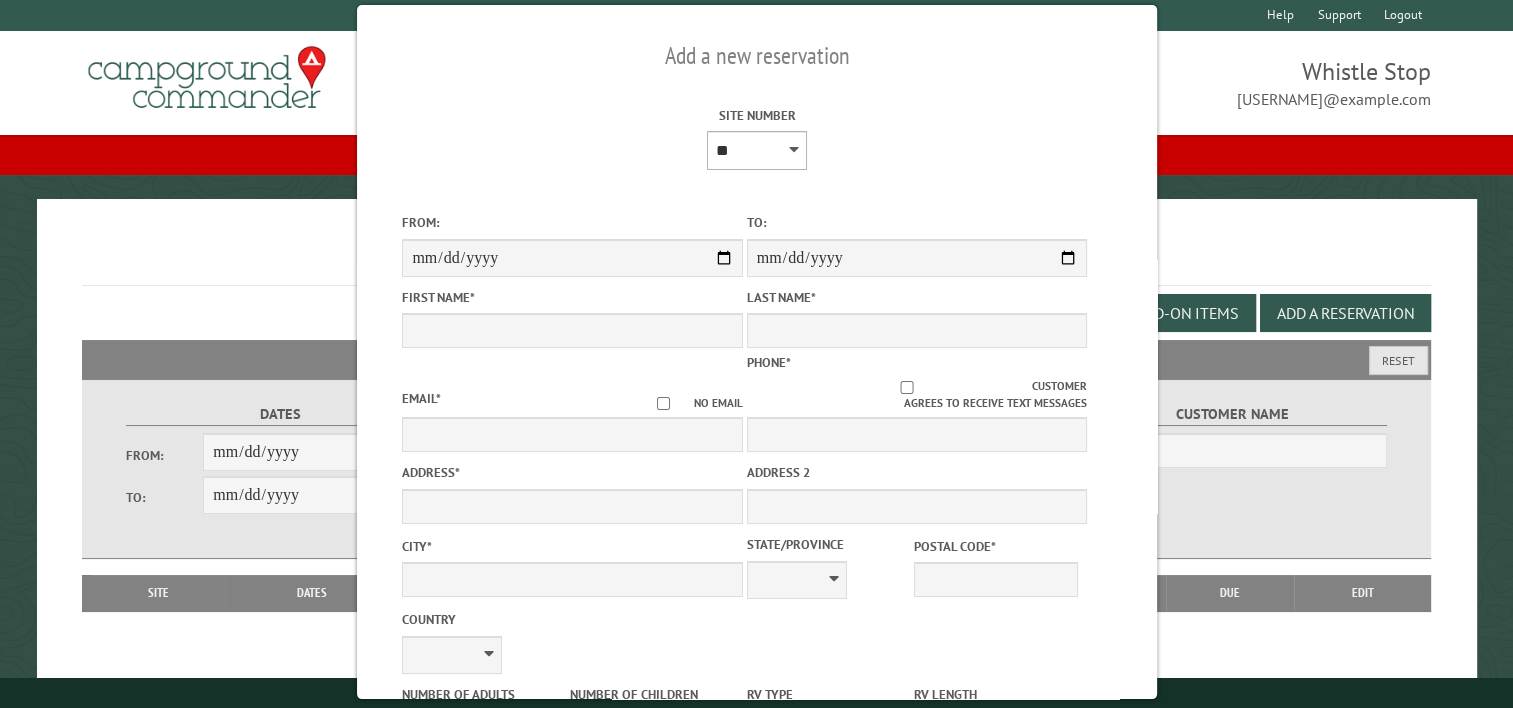 click on "* * * * * ** * * * * ** *** ** ** ** ** ** ** ** ** ** ** ** ** ** ** ** ** ** ** ** ** ** ** ** ** ** ** ** ** ** ** ** ** ** ** ** ** *** *** *** *** *** *** *** *** **** **** **** ****" at bounding box center (757, 150) 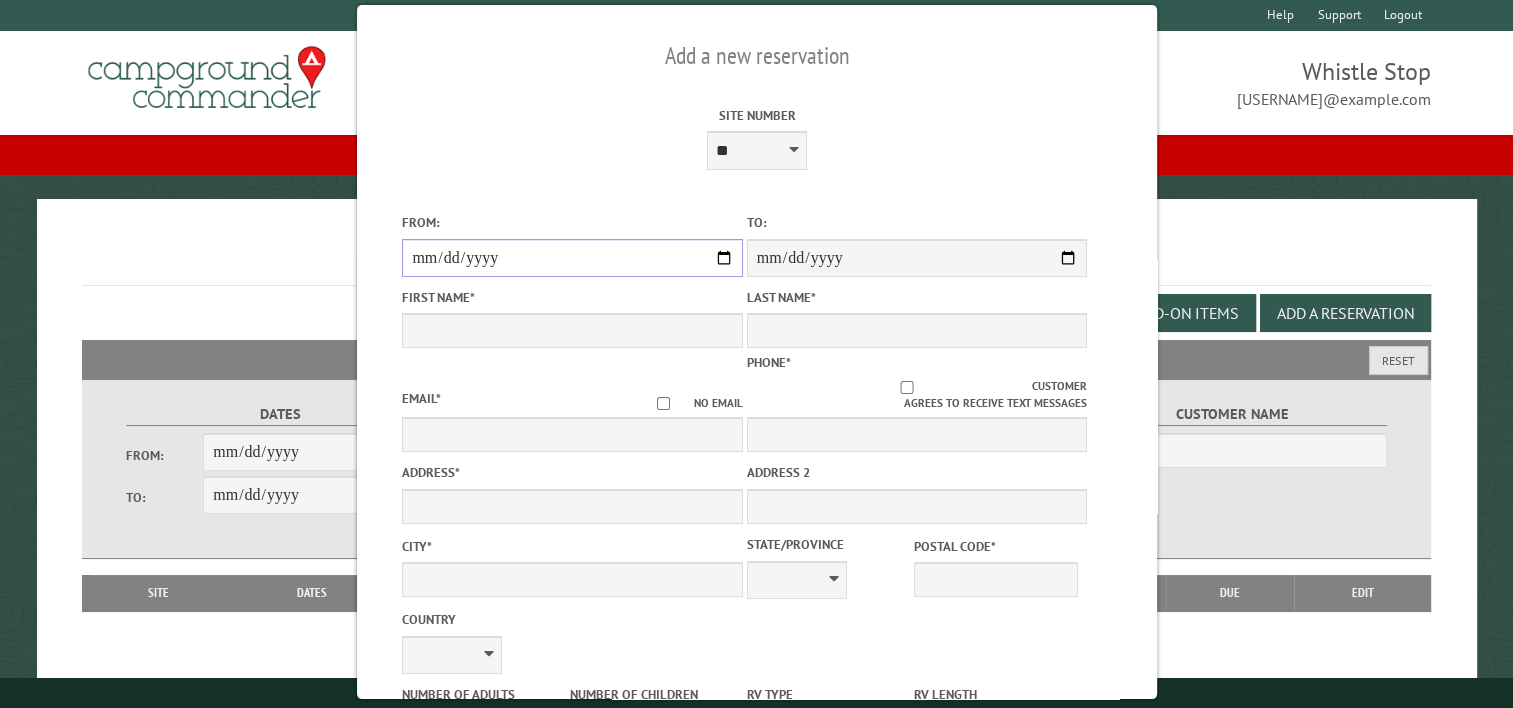 drag, startPoint x: 708, startPoint y: 249, endPoint x: 719, endPoint y: 254, distance: 12.083046 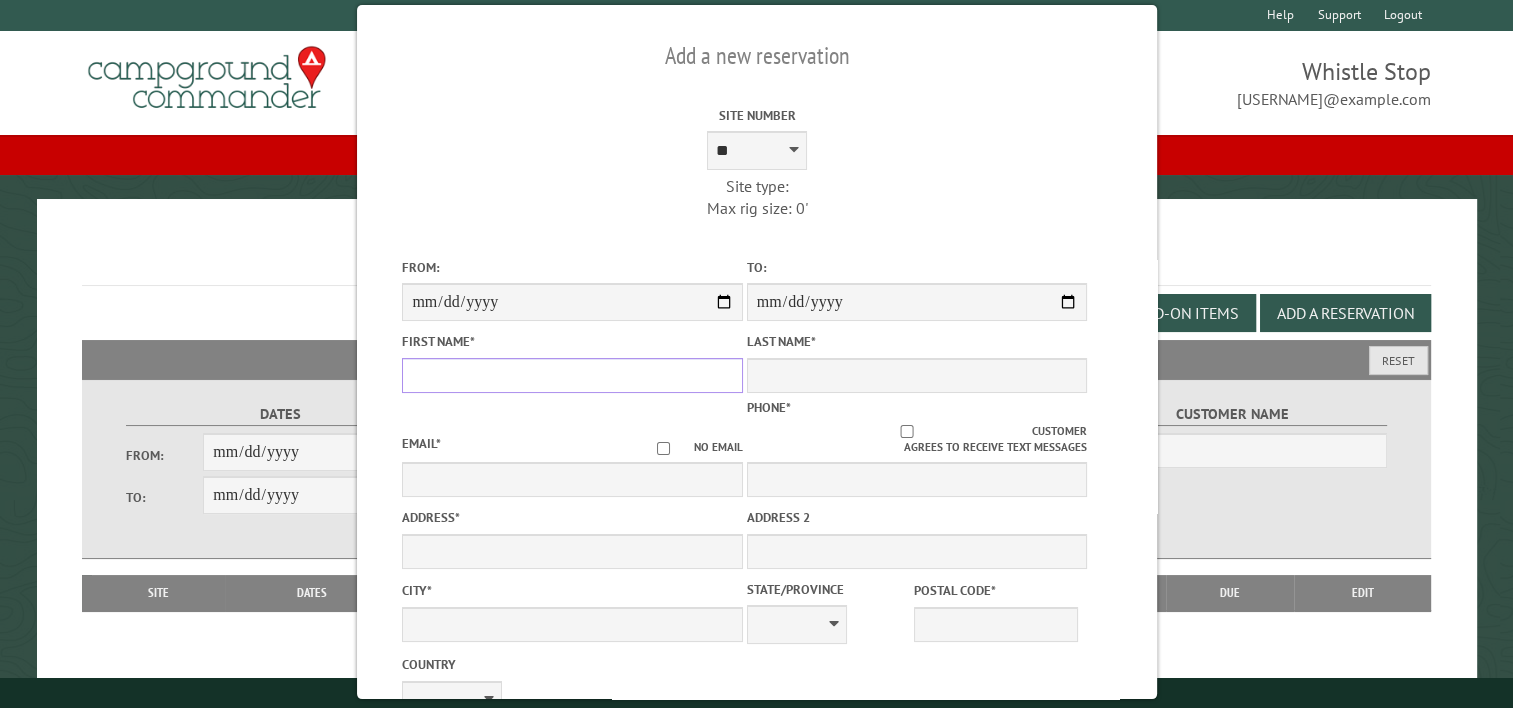 click on "First Name *" at bounding box center (572, 375) 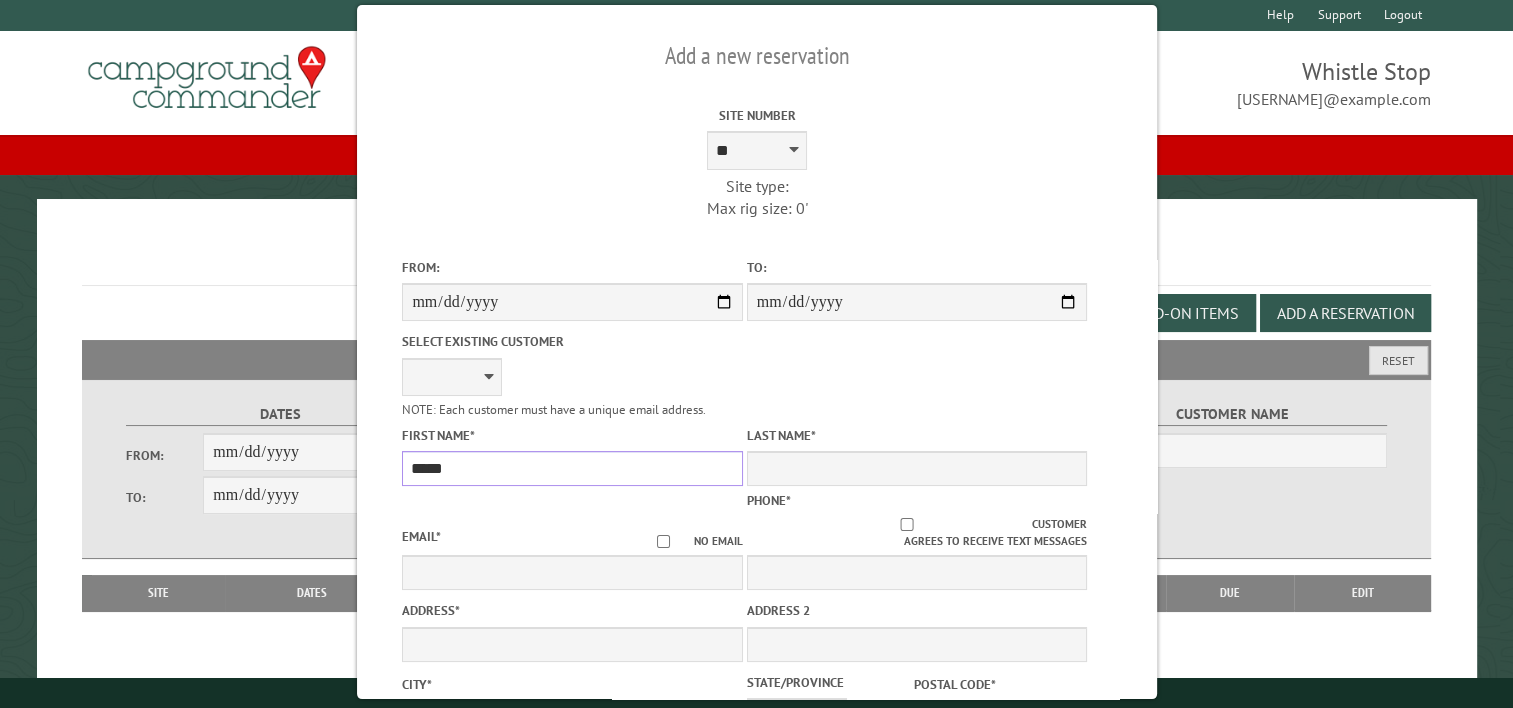 type on "*****" 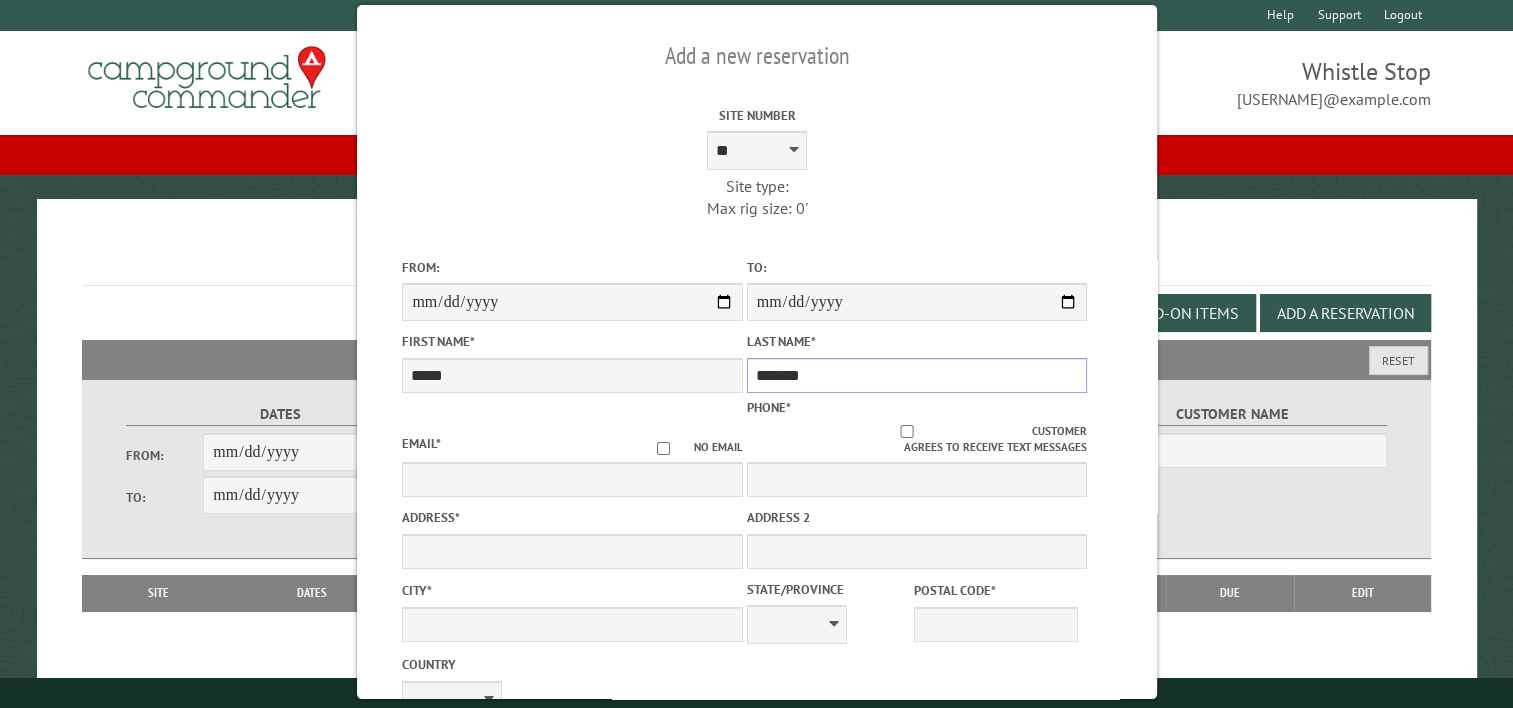 type on "*******" 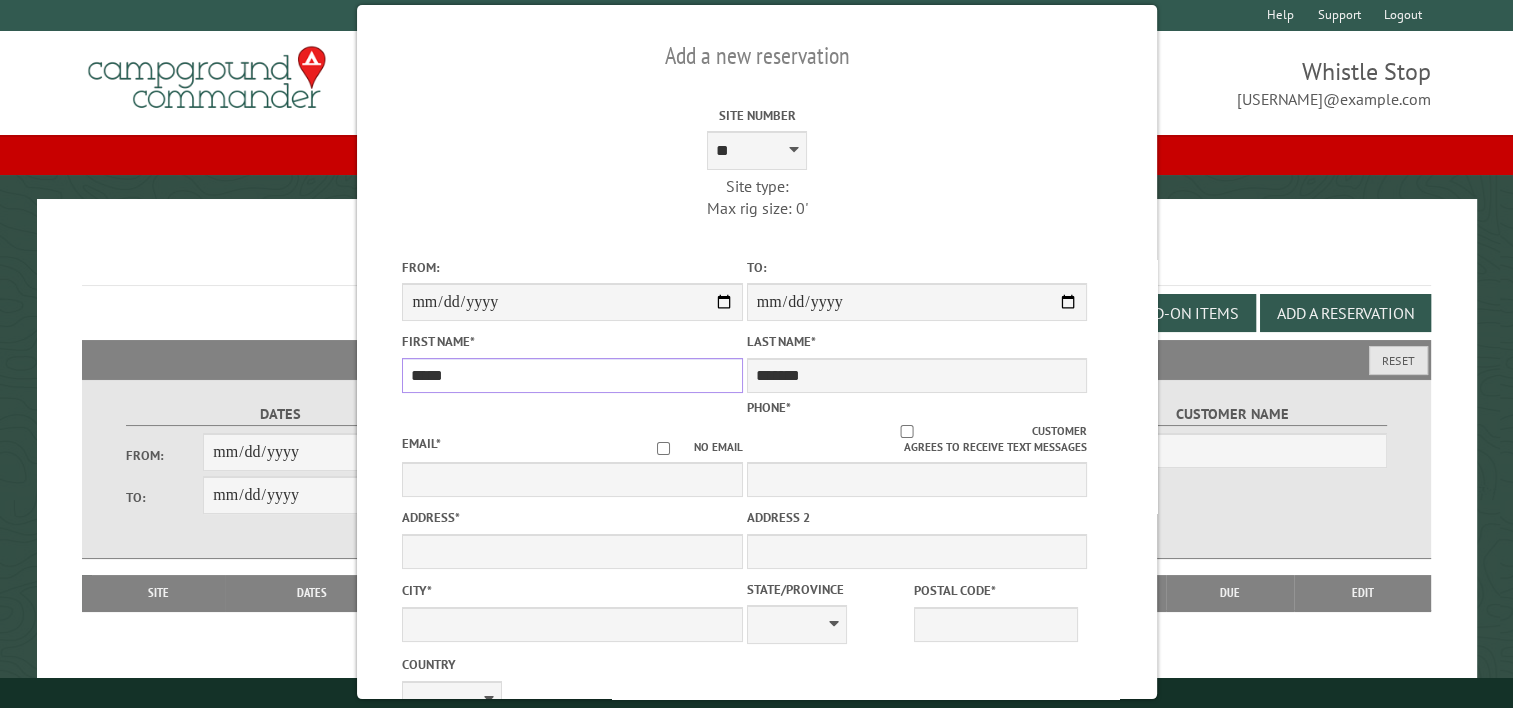 click on "*****" at bounding box center (572, 375) 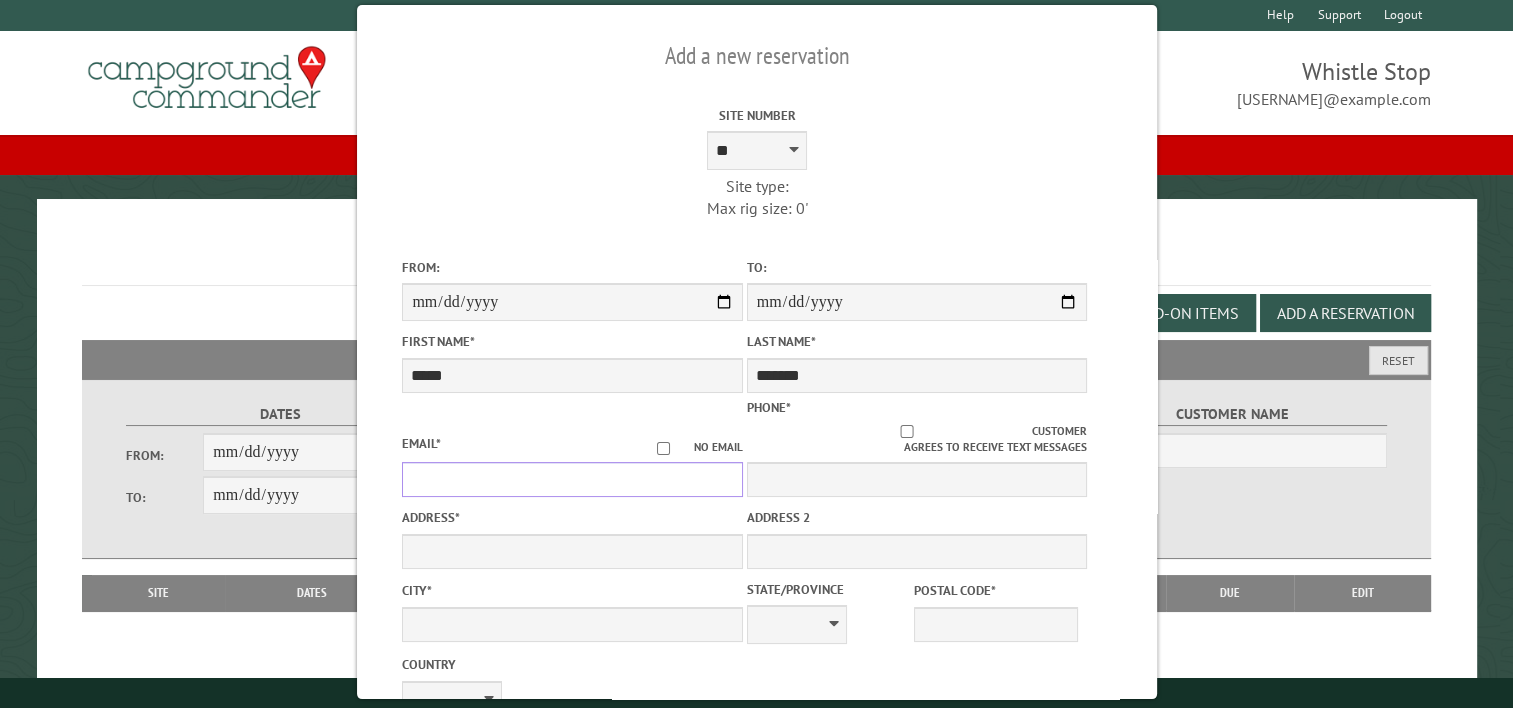 click on "Email *" at bounding box center [572, 479] 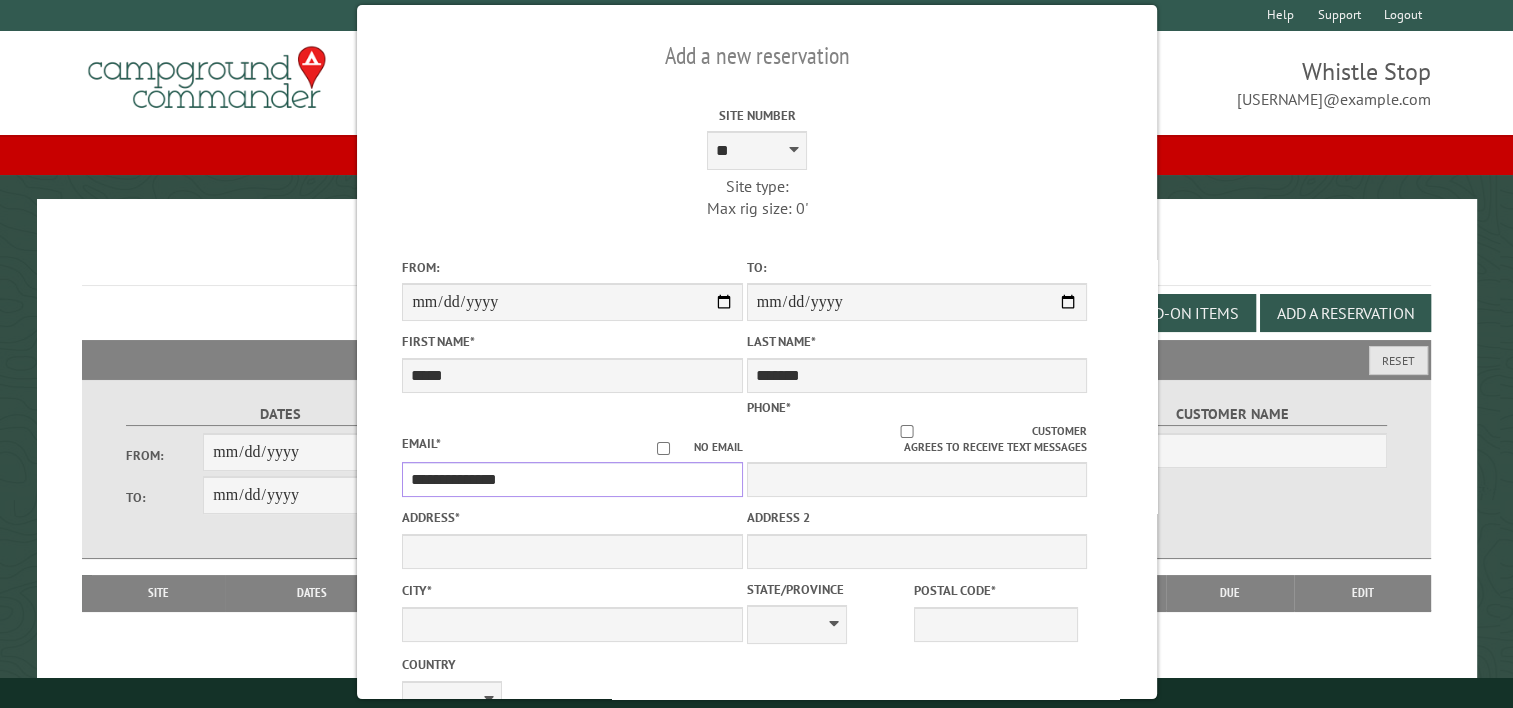 type on "**********" 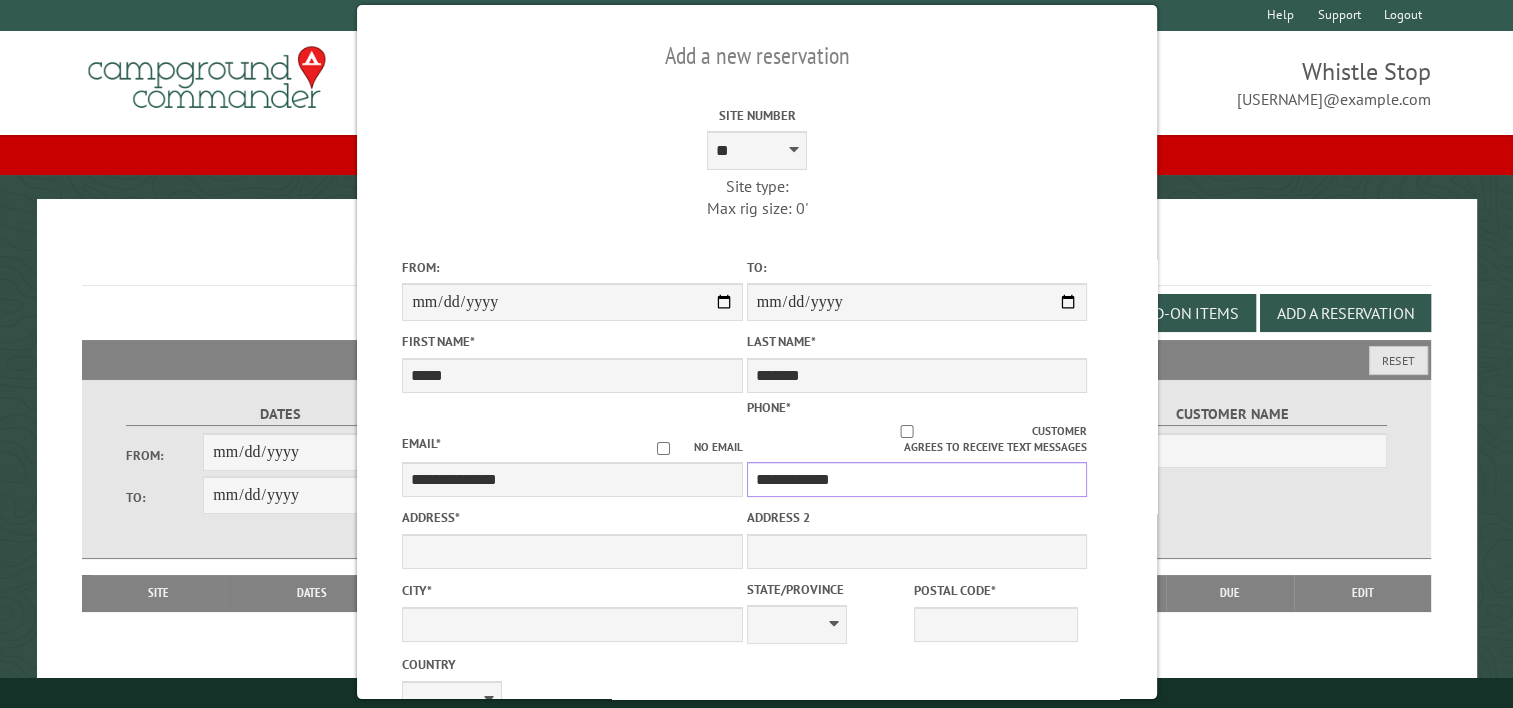 type on "**********" 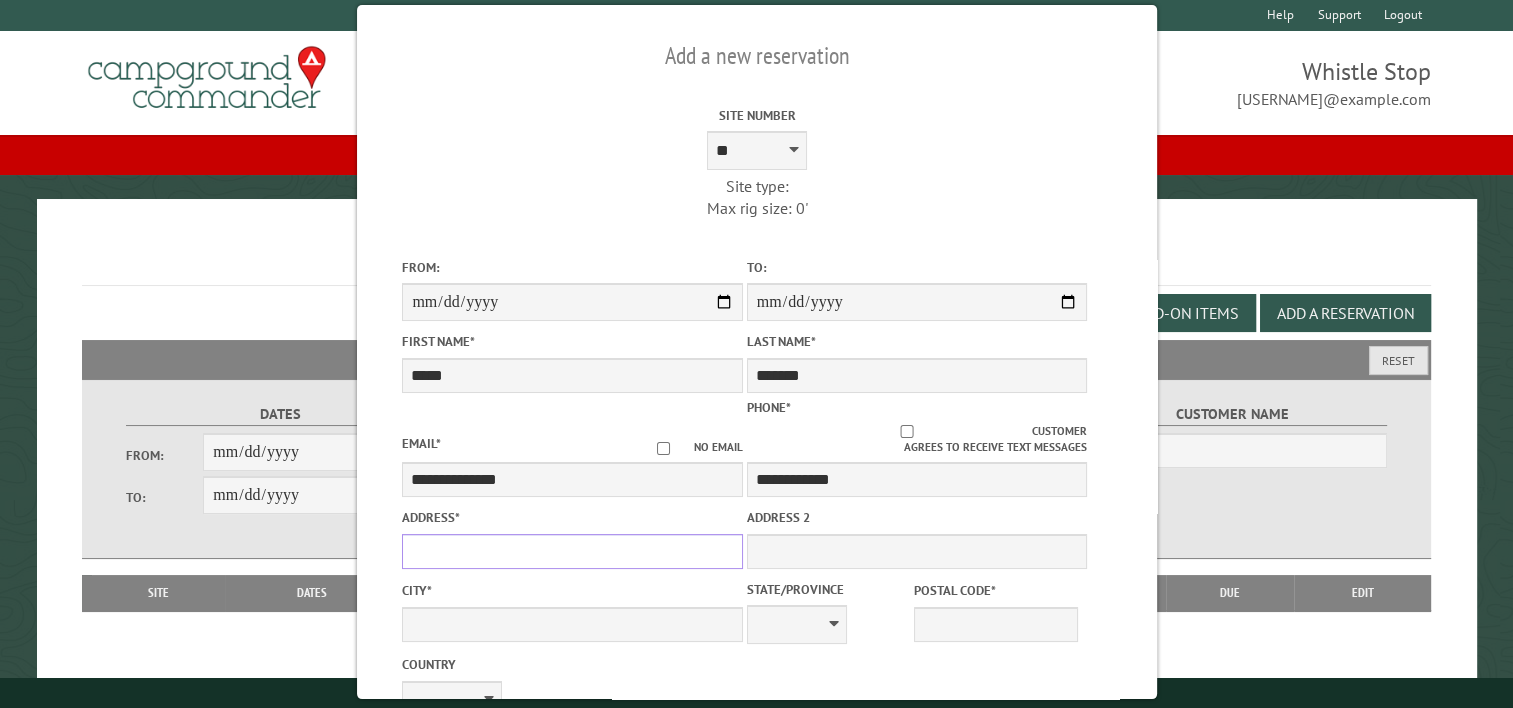 click on "Address *" at bounding box center (572, 551) 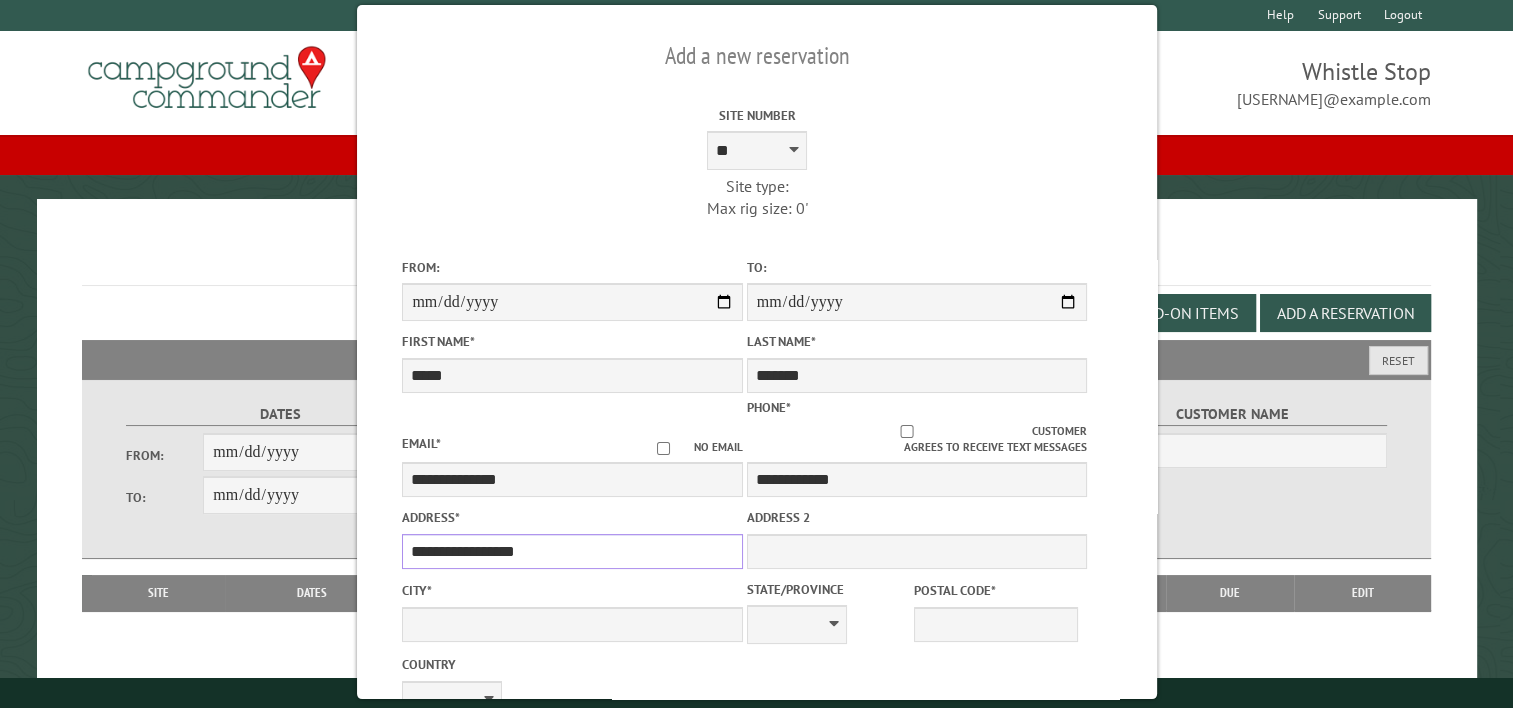 type on "**********" 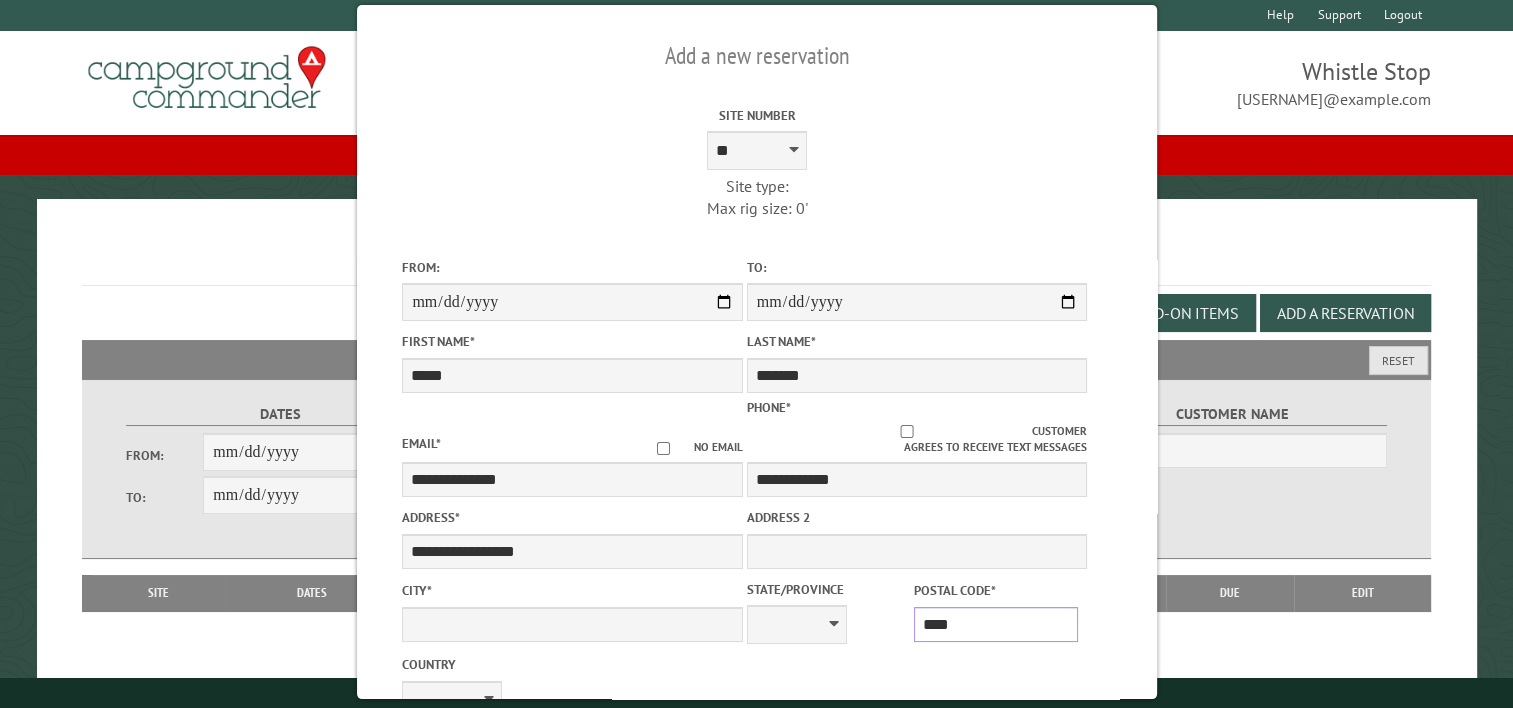 type on "*****" 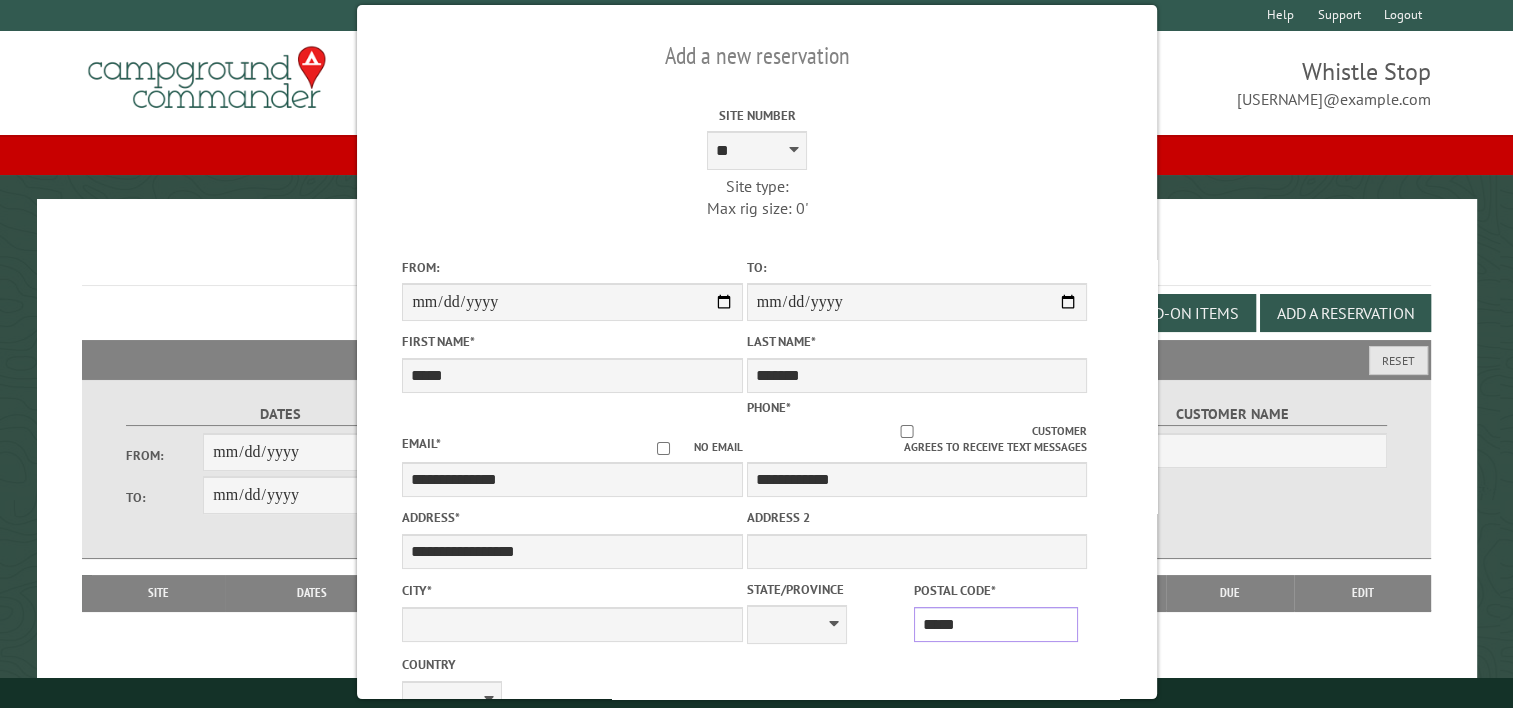 type on "******" 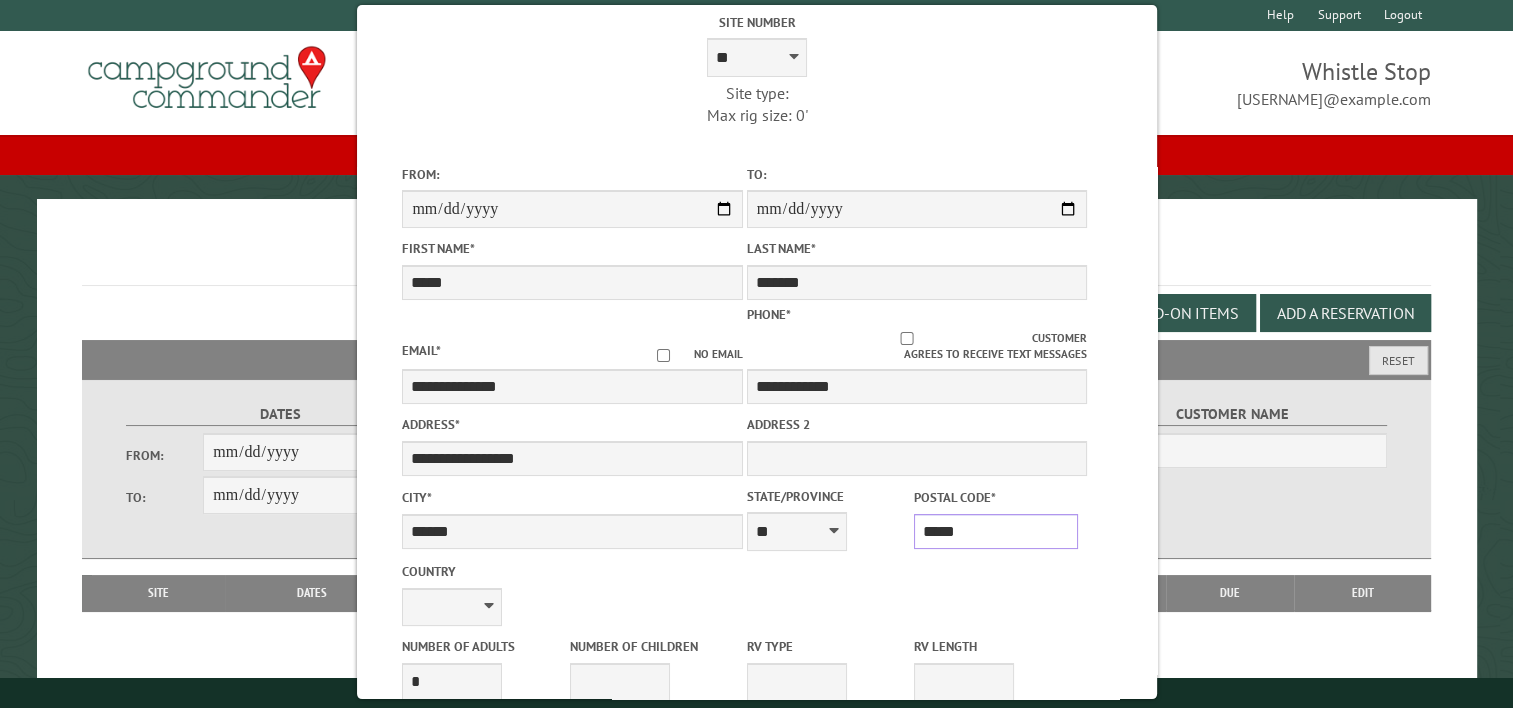 scroll, scrollTop: 200, scrollLeft: 0, axis: vertical 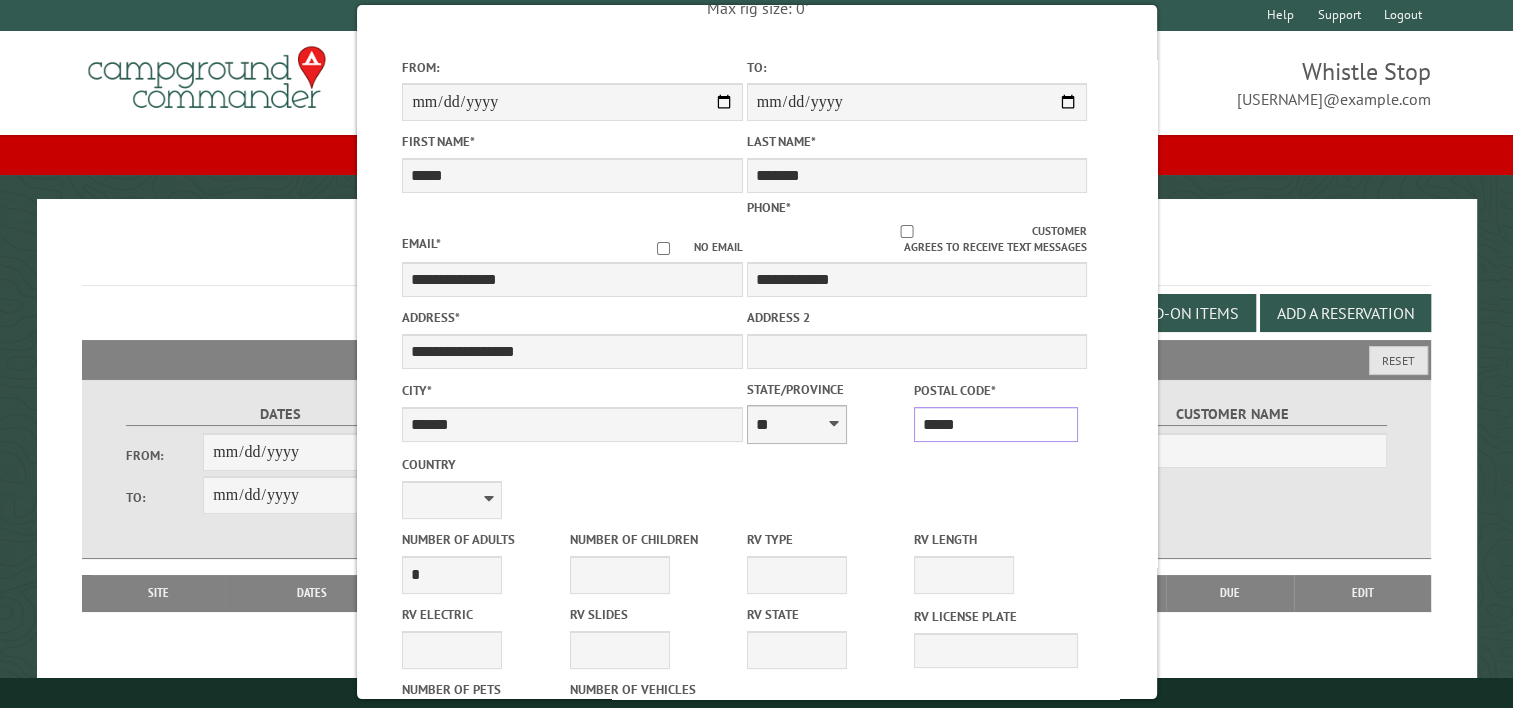 drag, startPoint x: 980, startPoint y: 408, endPoint x: 790, endPoint y: 412, distance: 190.0421 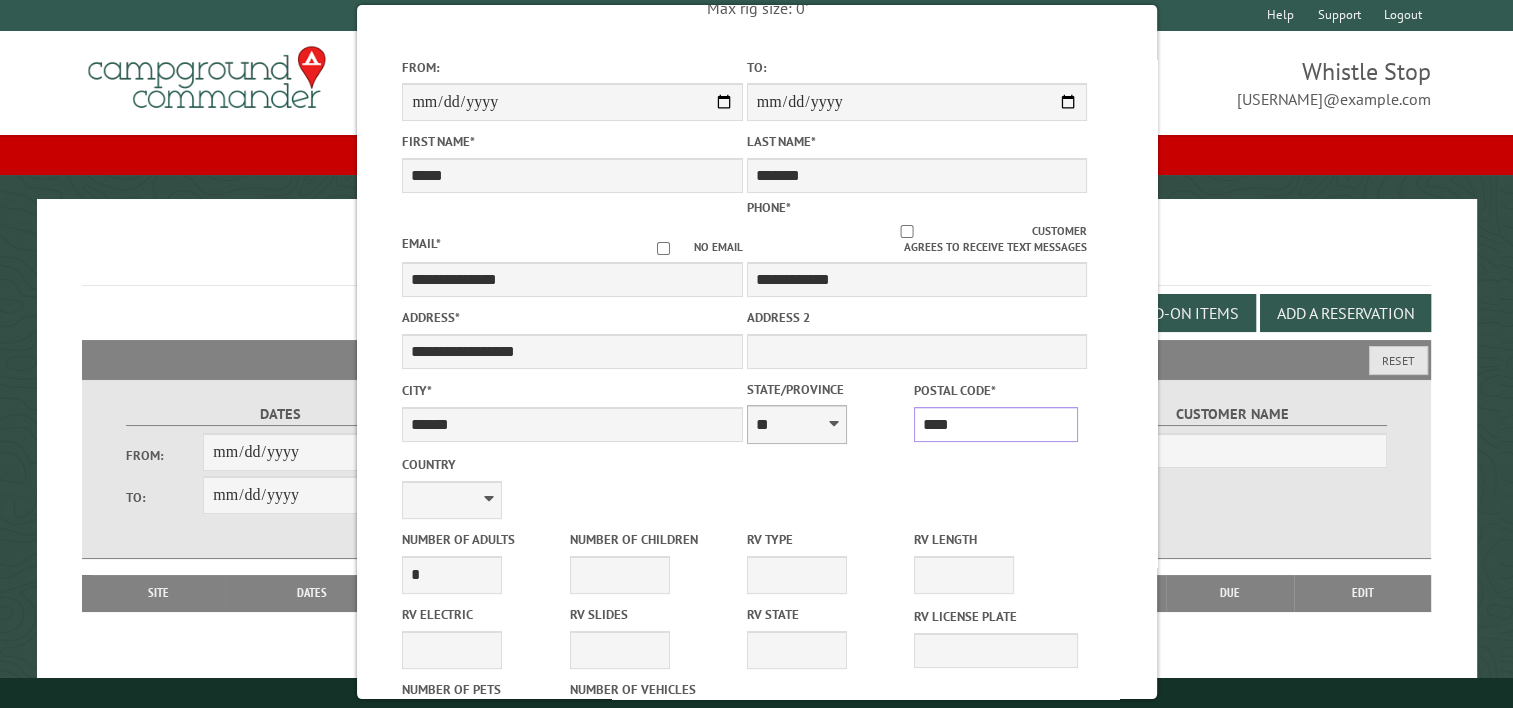 type on "*****" 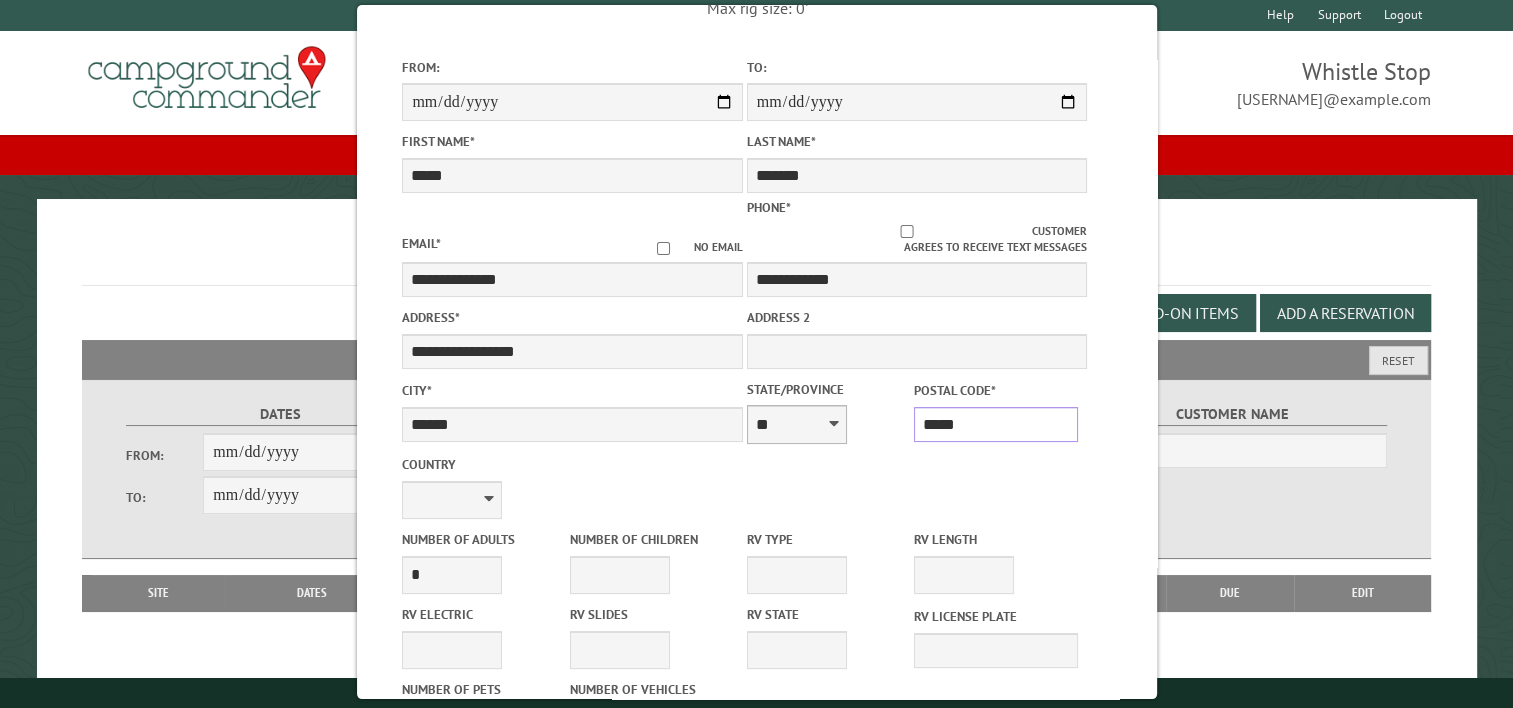 type on "**********" 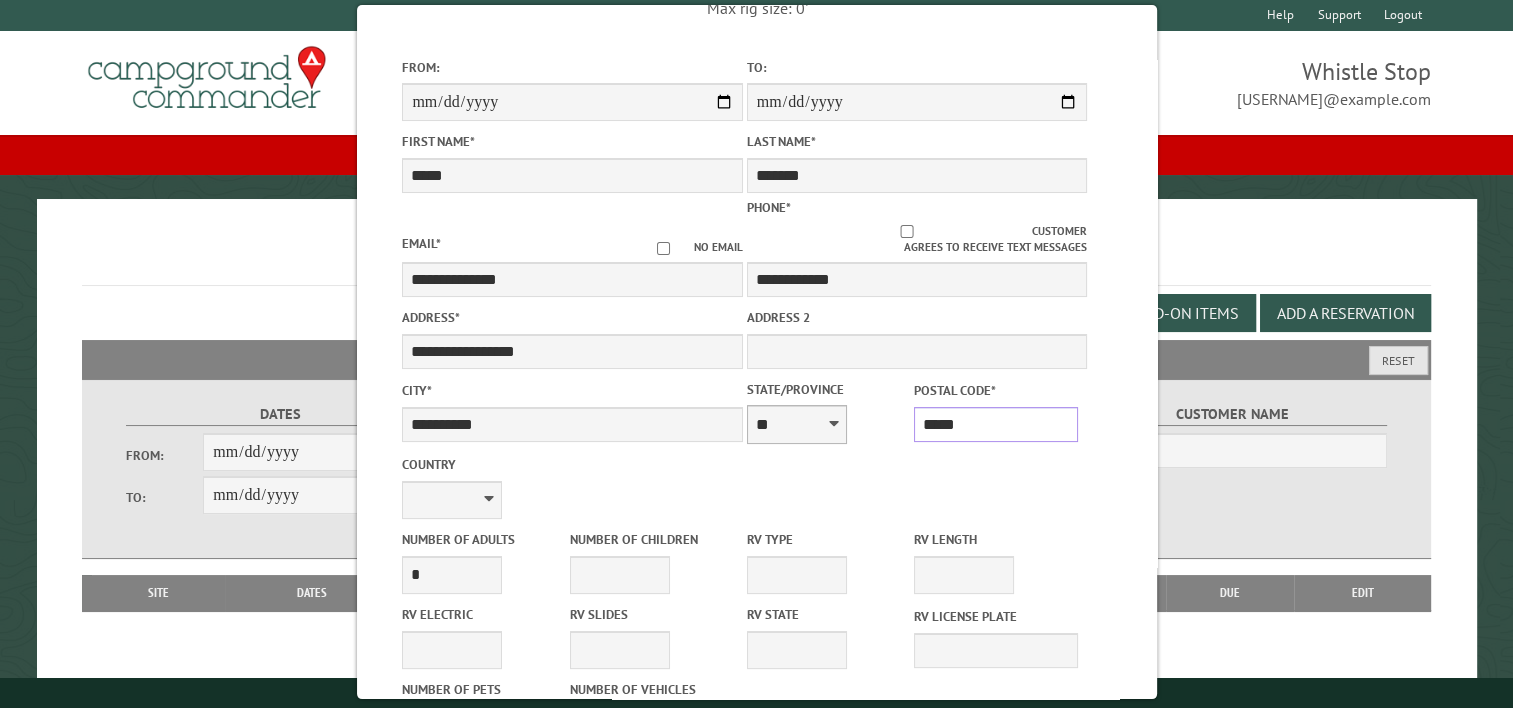 type on "*****" 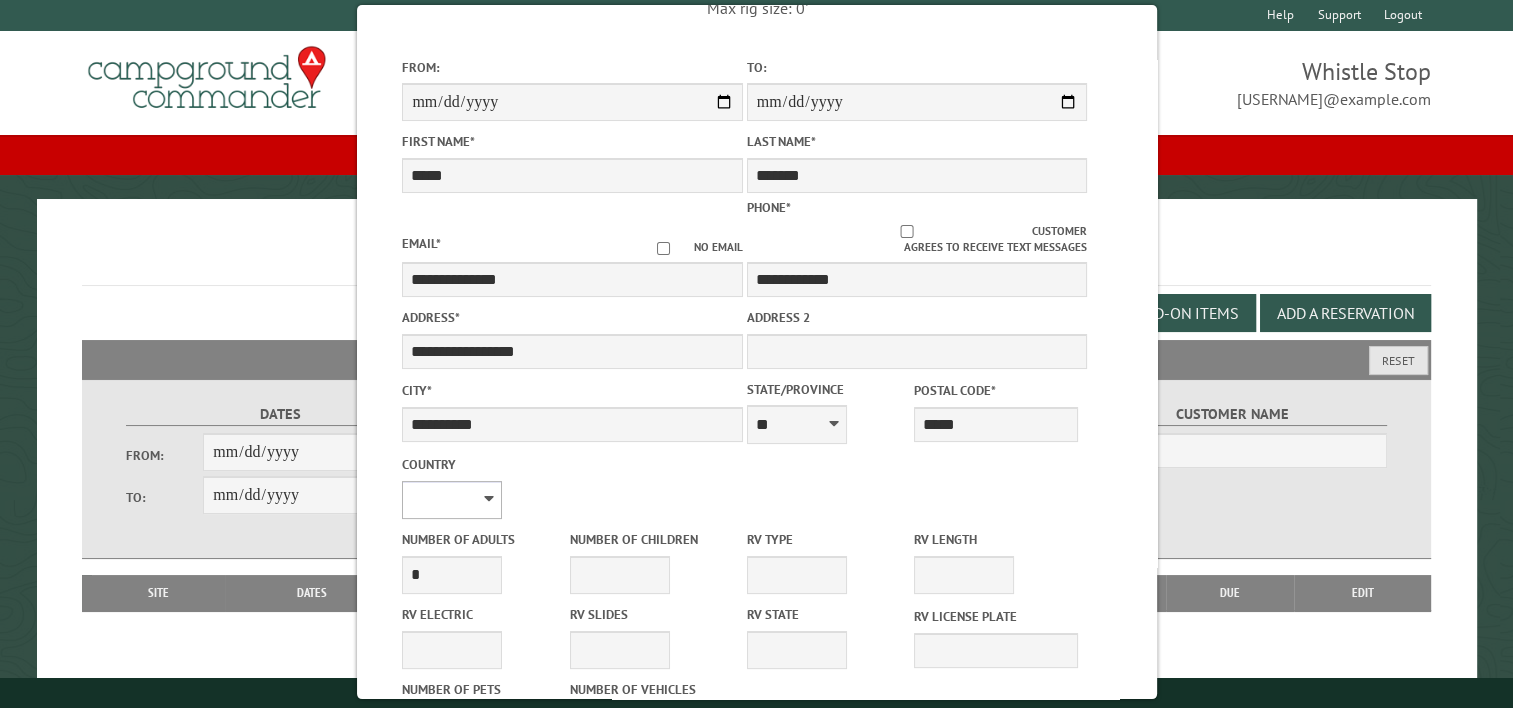 click on "**********" at bounding box center (452, 500) 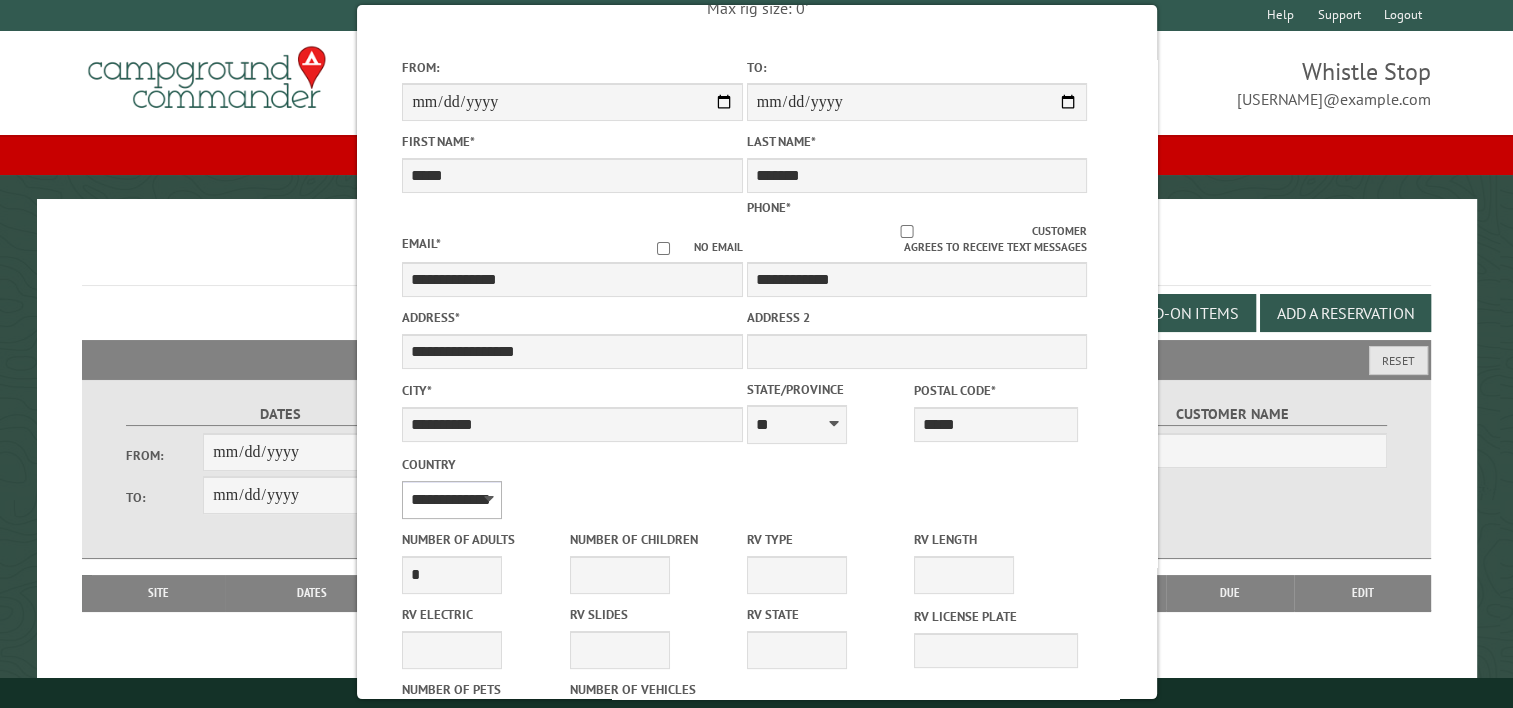 click on "**********" at bounding box center [452, 500] 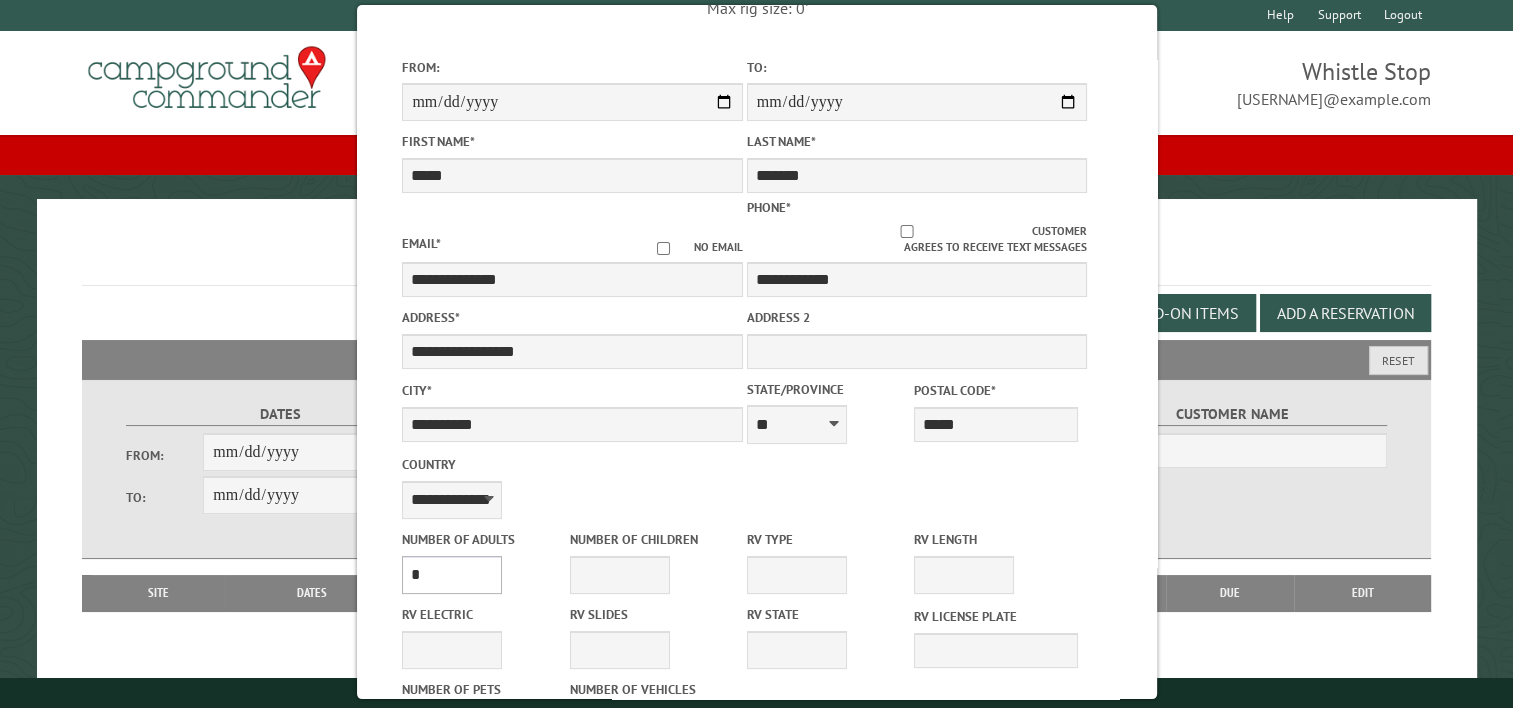 click on "* * * * * * * * * * **" at bounding box center [452, 575] 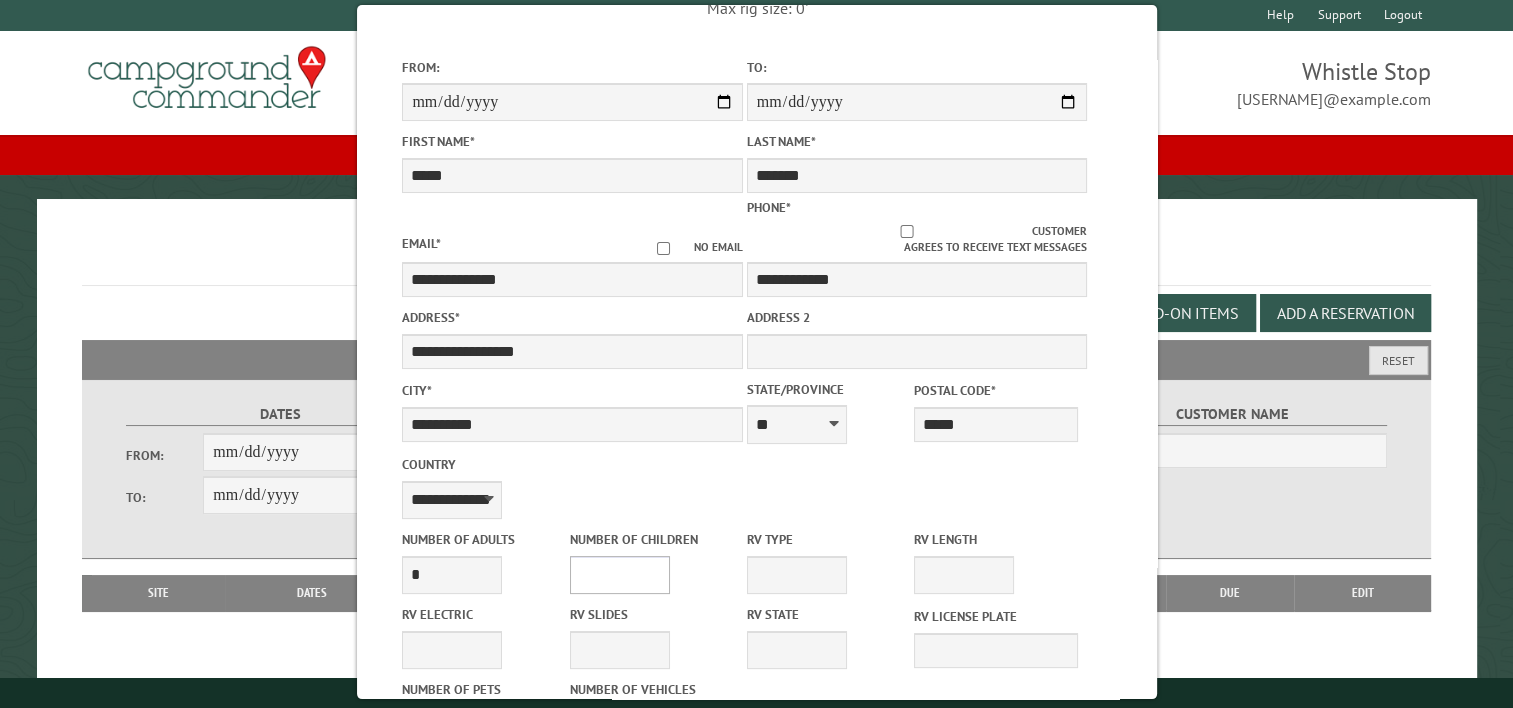 click on "* * * * * * * * * * **" at bounding box center (619, 575) 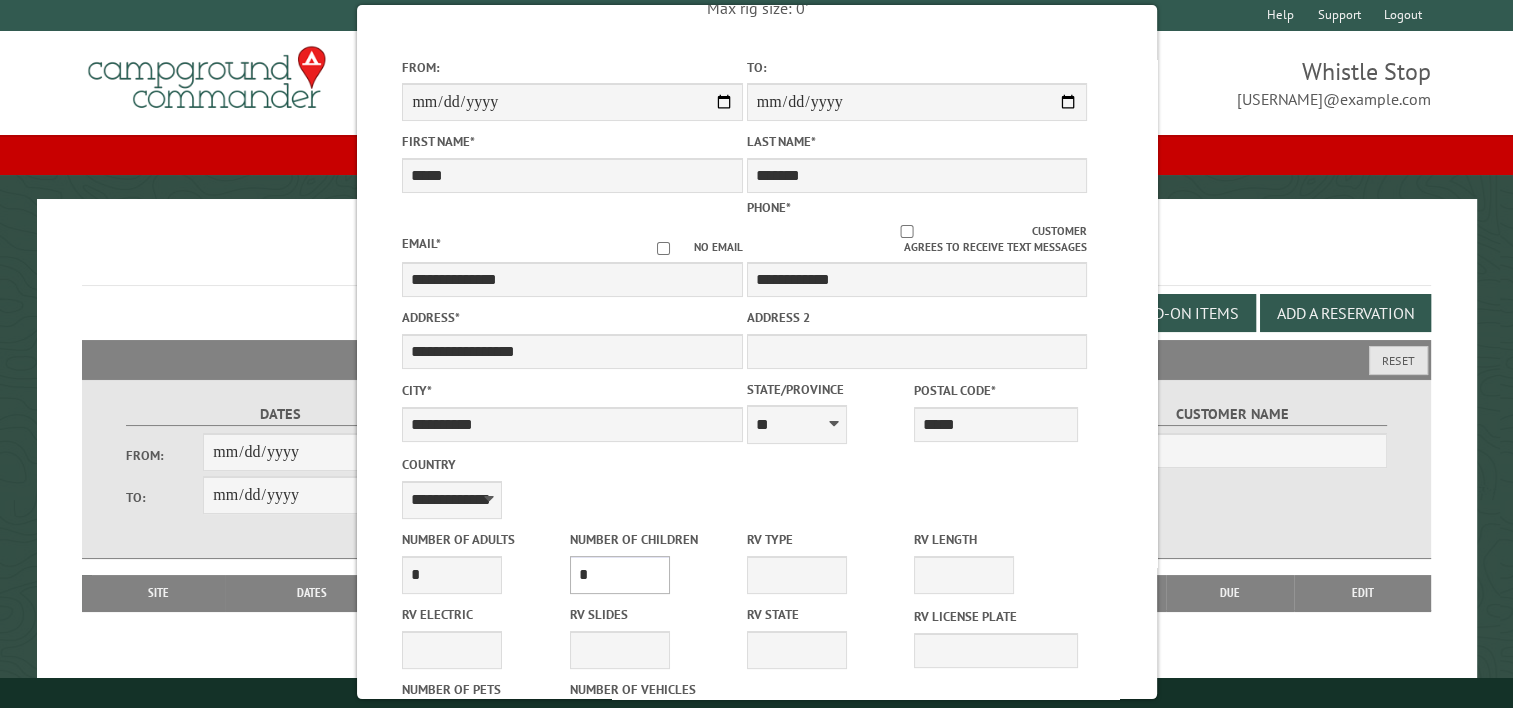 click on "* * * * * * * * * * **" at bounding box center (619, 575) 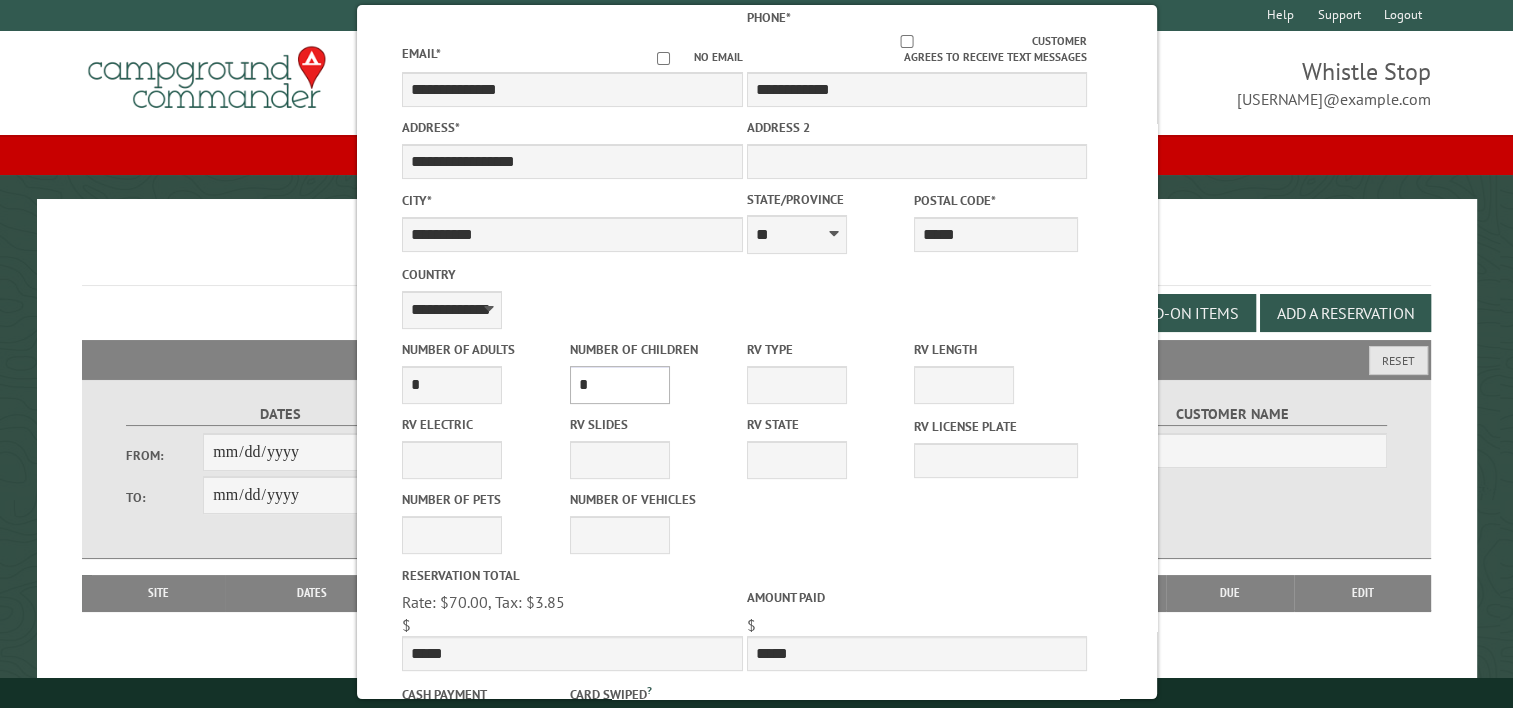 scroll, scrollTop: 525, scrollLeft: 0, axis: vertical 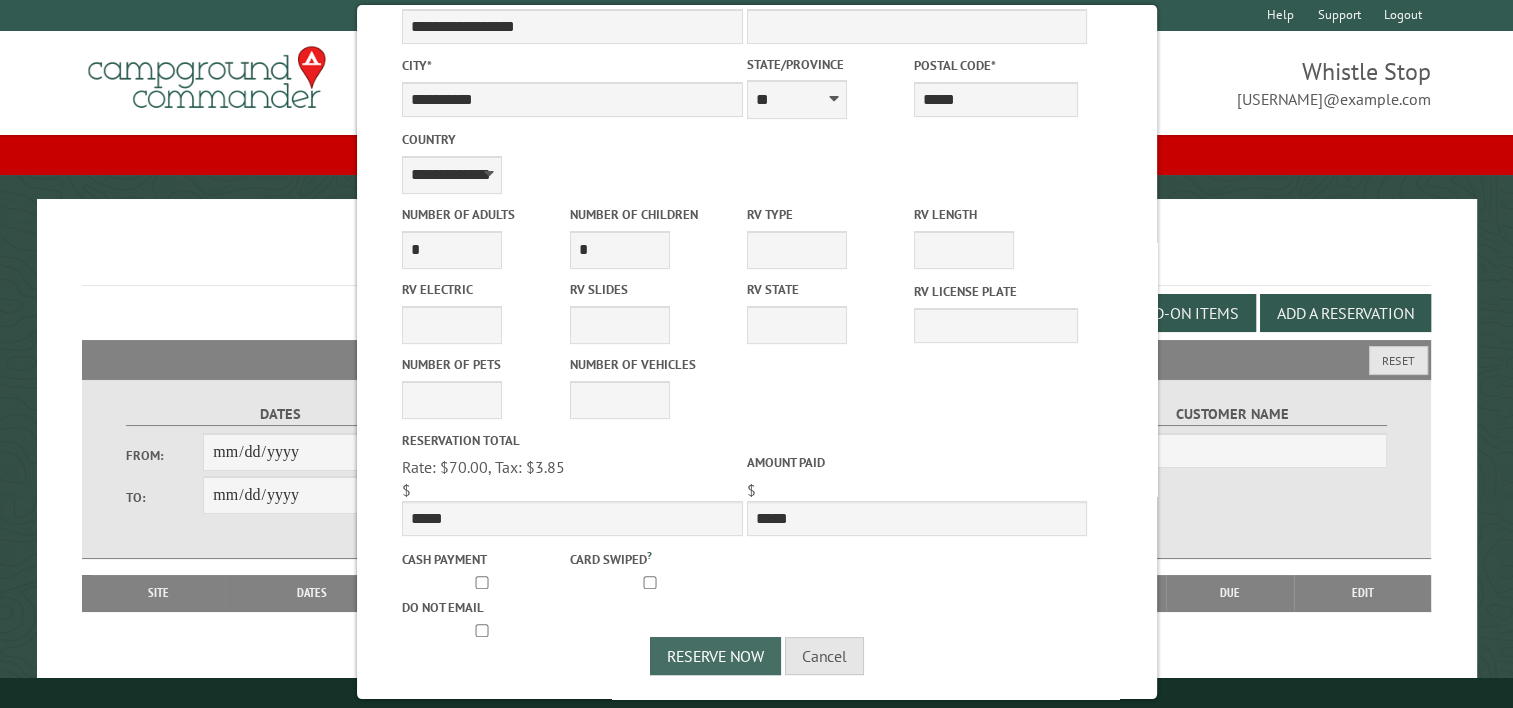 click on "Reserve Now" at bounding box center (715, 656) 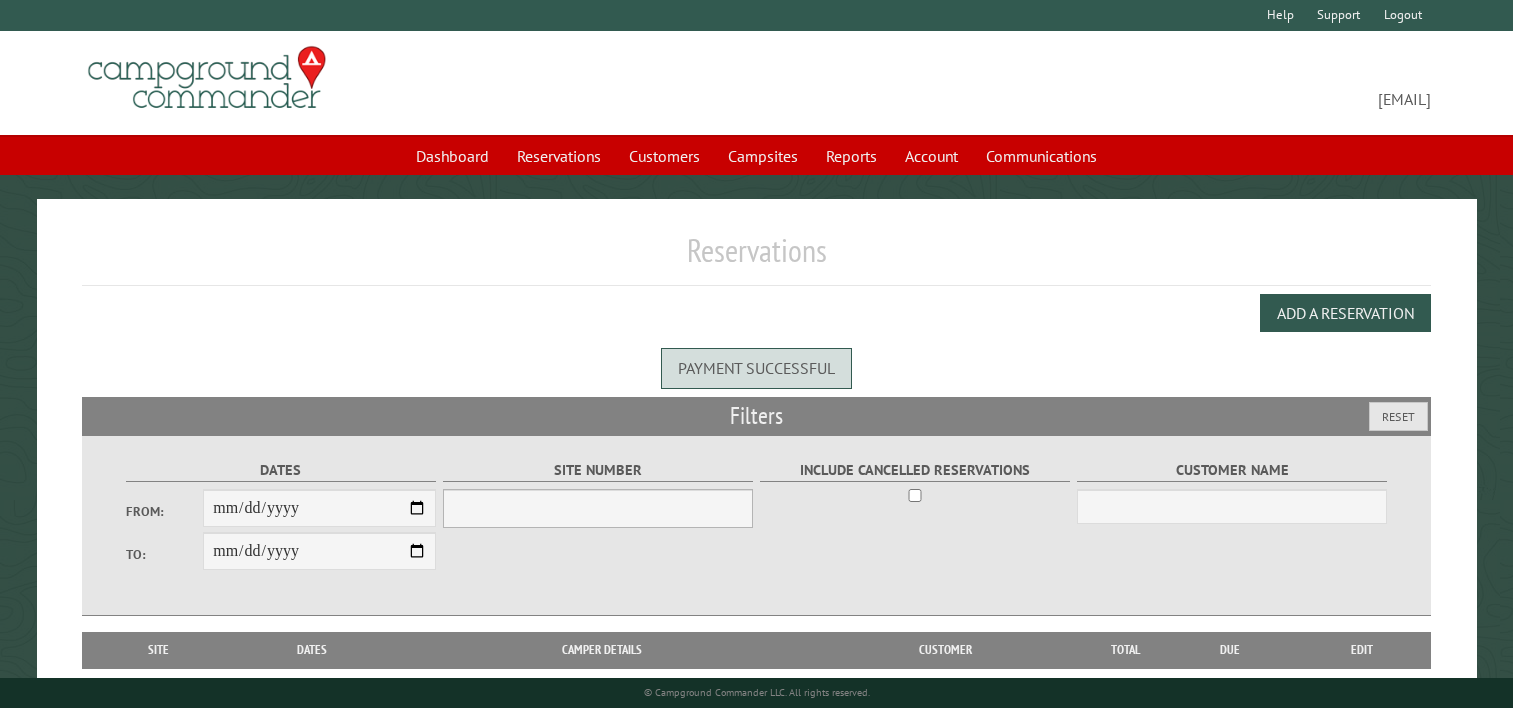 scroll, scrollTop: 0, scrollLeft: 0, axis: both 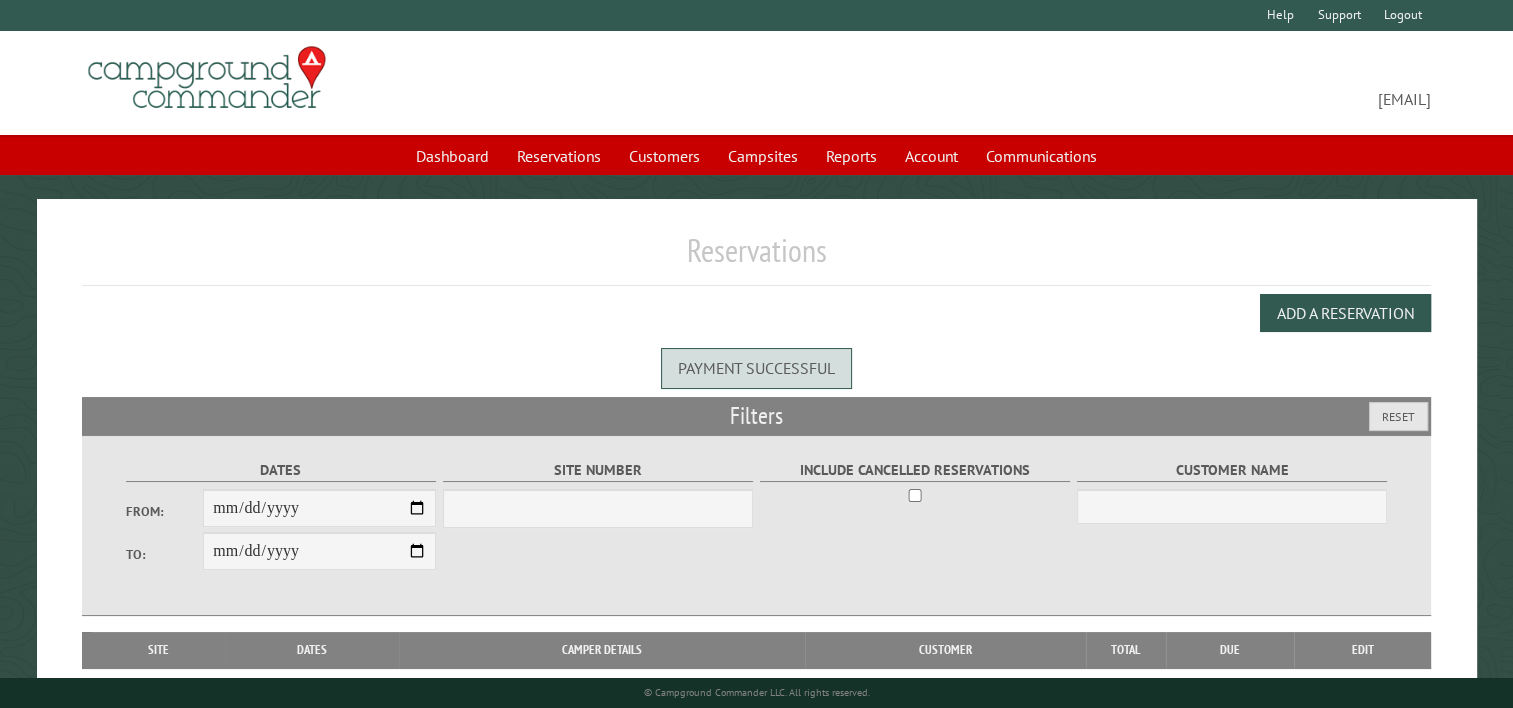 select on "***" 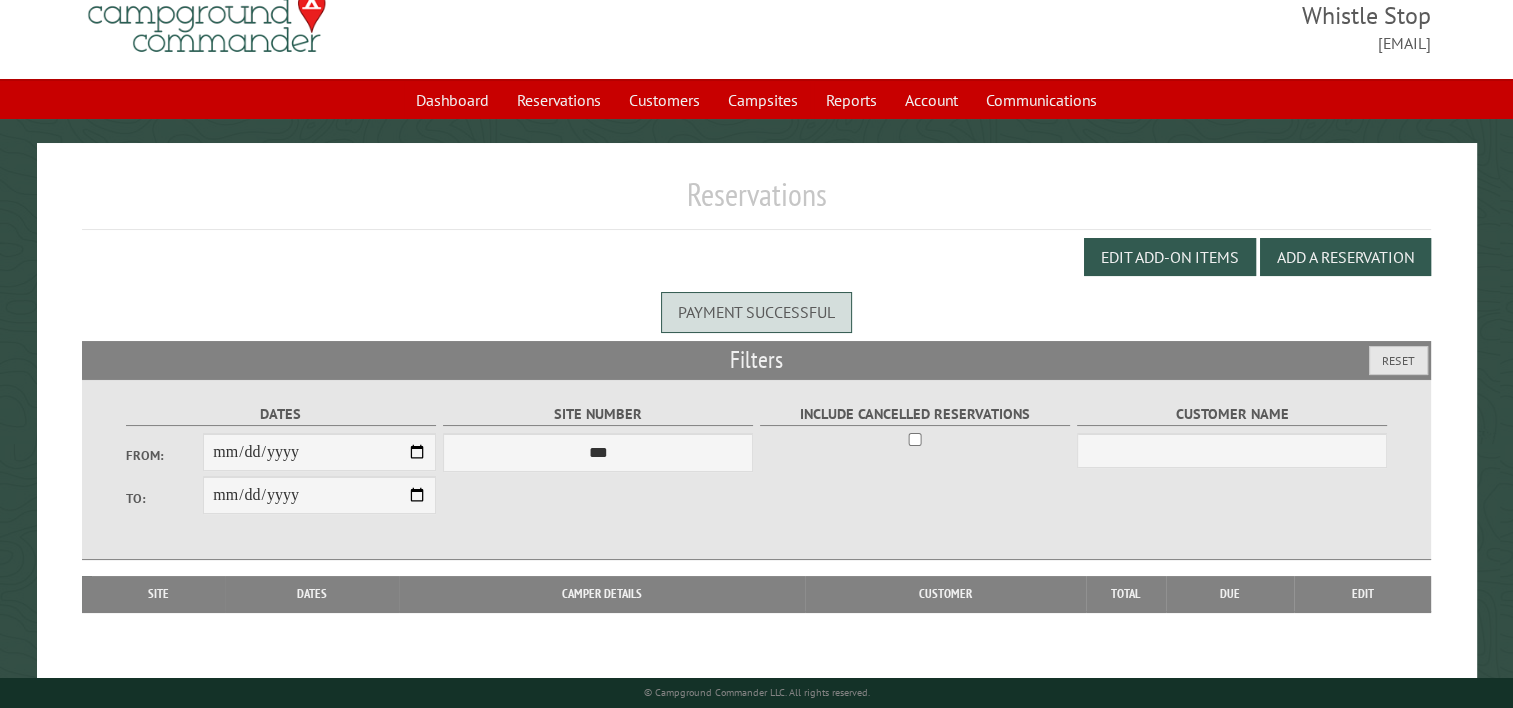 scroll, scrollTop: 104, scrollLeft: 0, axis: vertical 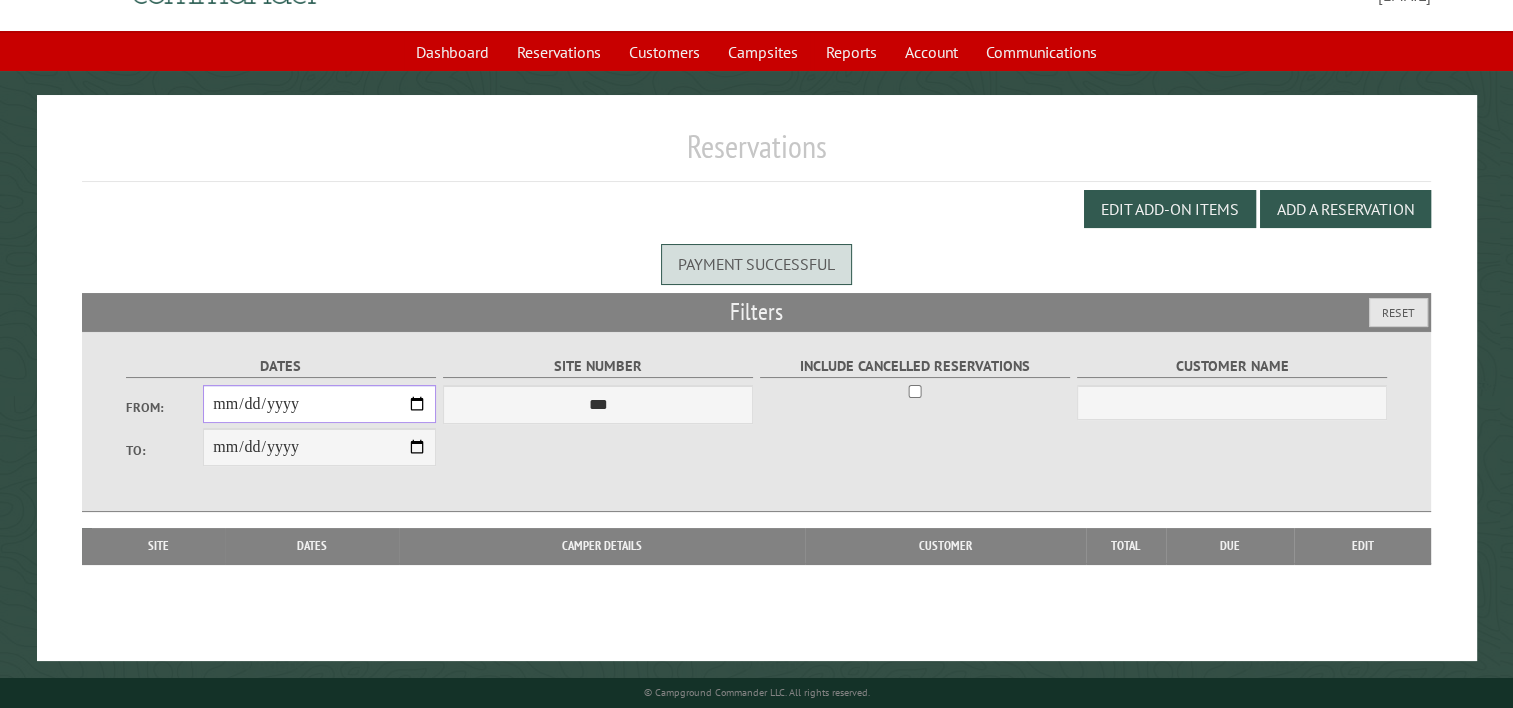 click on "From:" at bounding box center (319, 404) 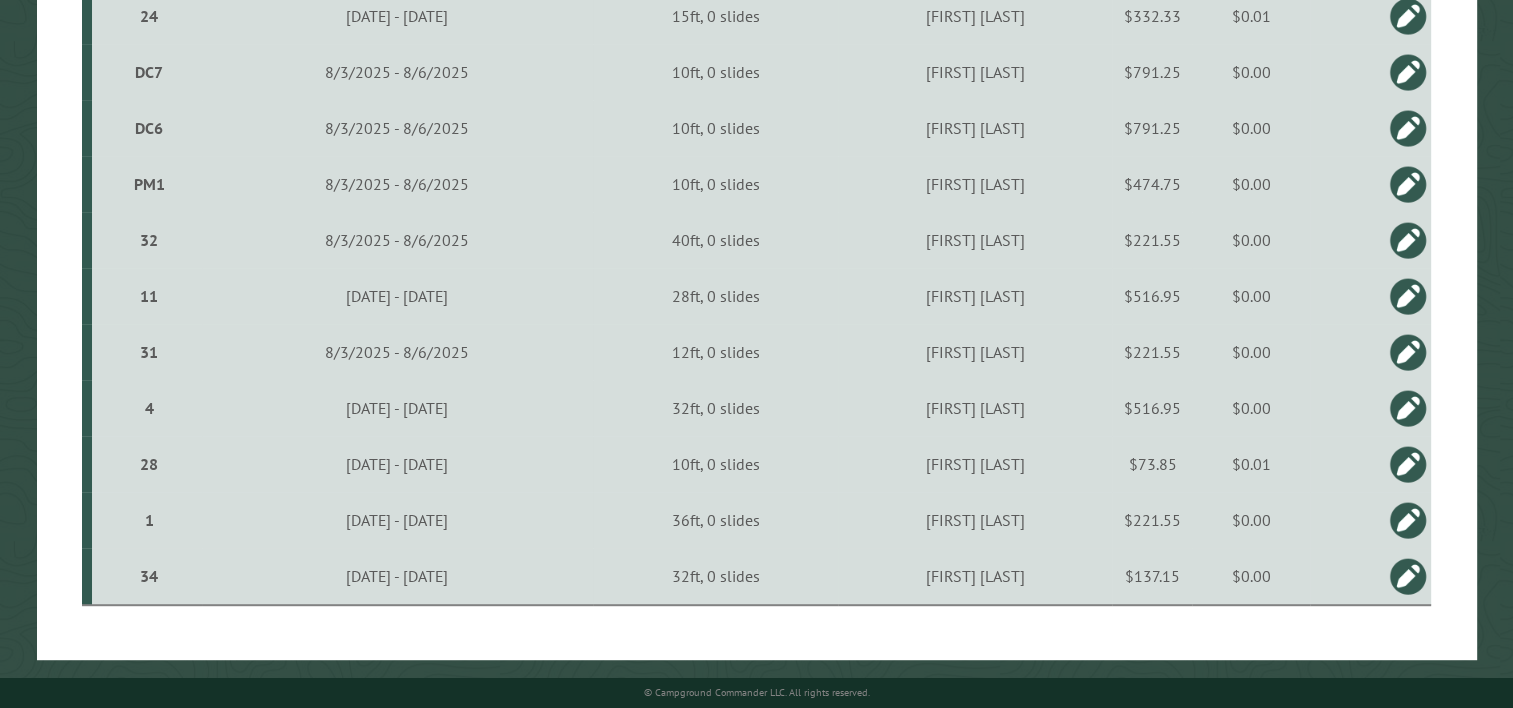 scroll, scrollTop: 961, scrollLeft: 0, axis: vertical 